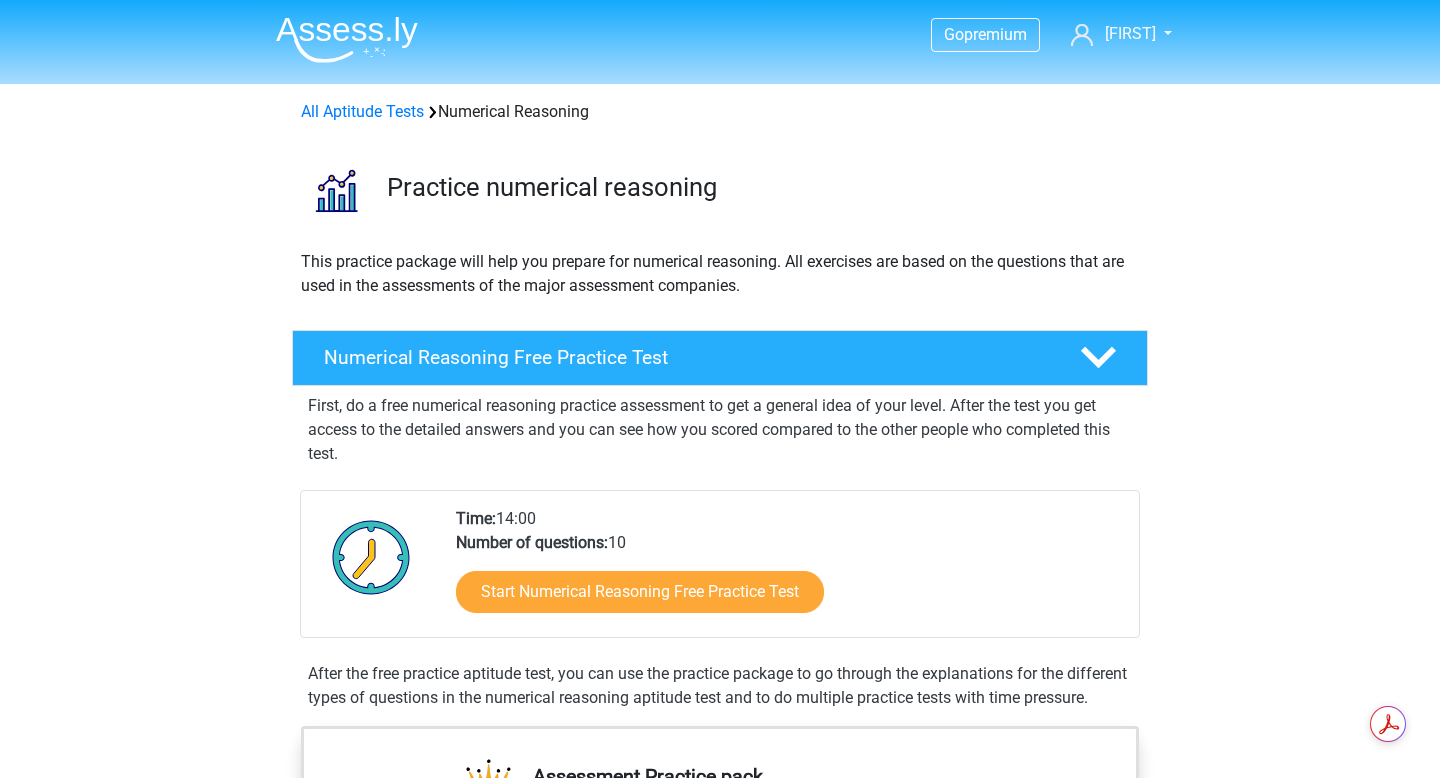 scroll, scrollTop: 308, scrollLeft: 0, axis: vertical 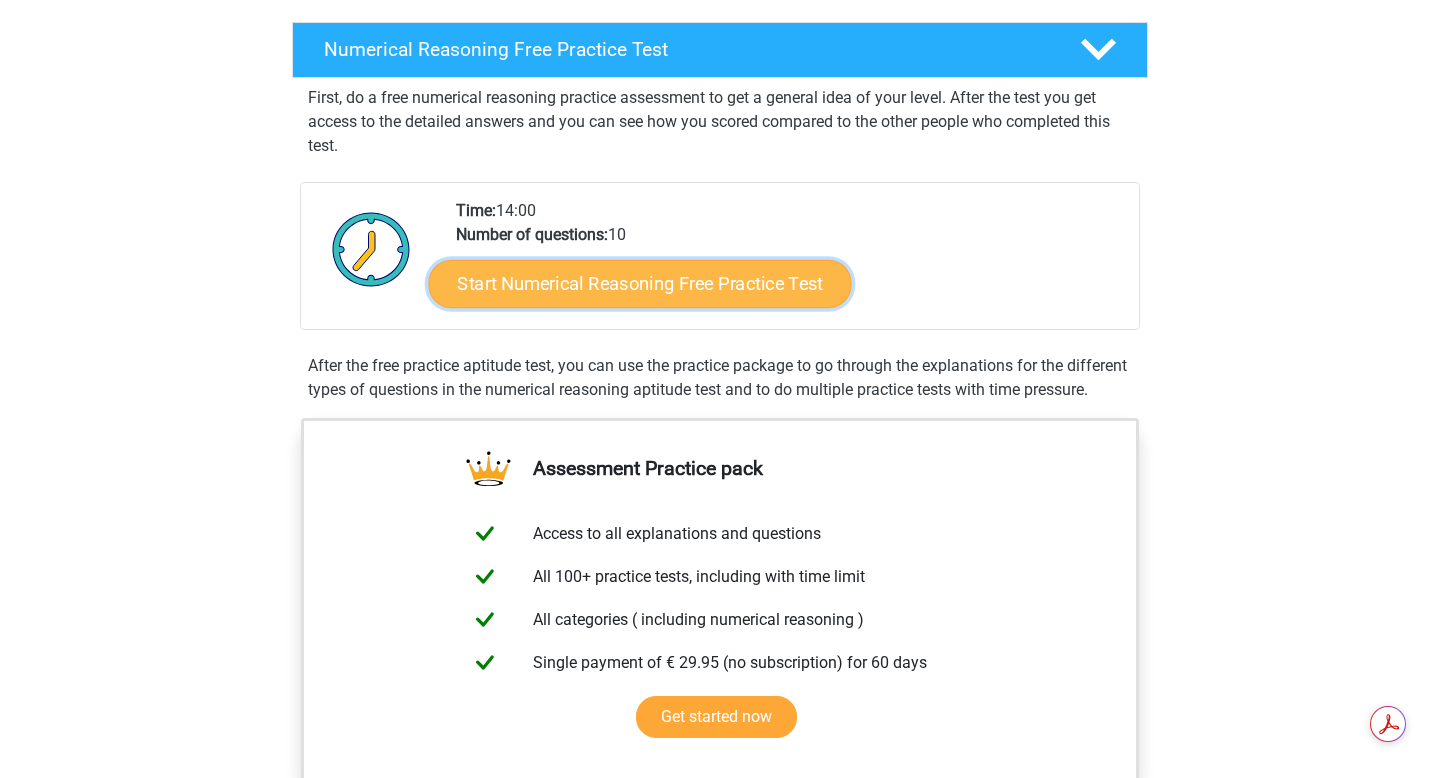 click on "Start Numerical Reasoning
Free Practice Test" at bounding box center (640, 283) 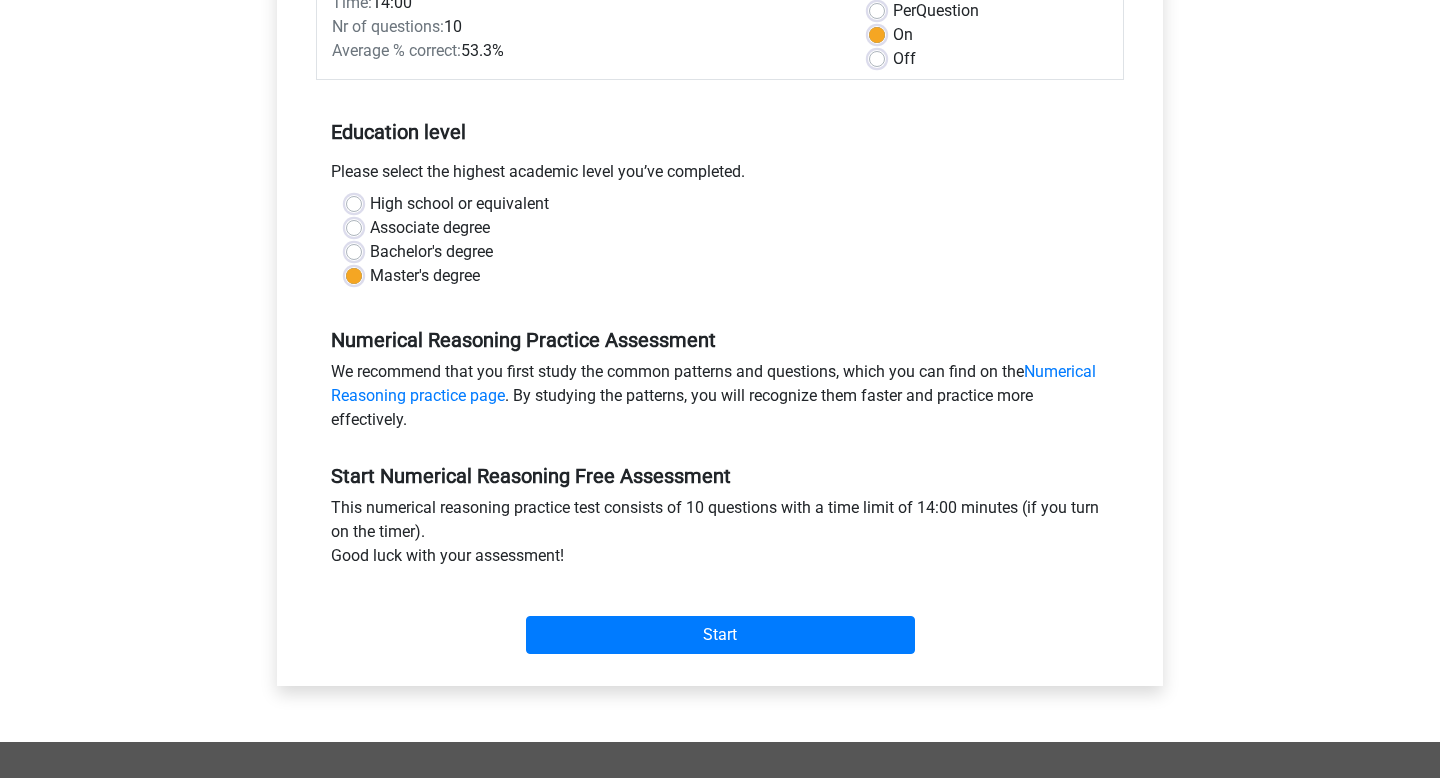 scroll, scrollTop: 237, scrollLeft: 0, axis: vertical 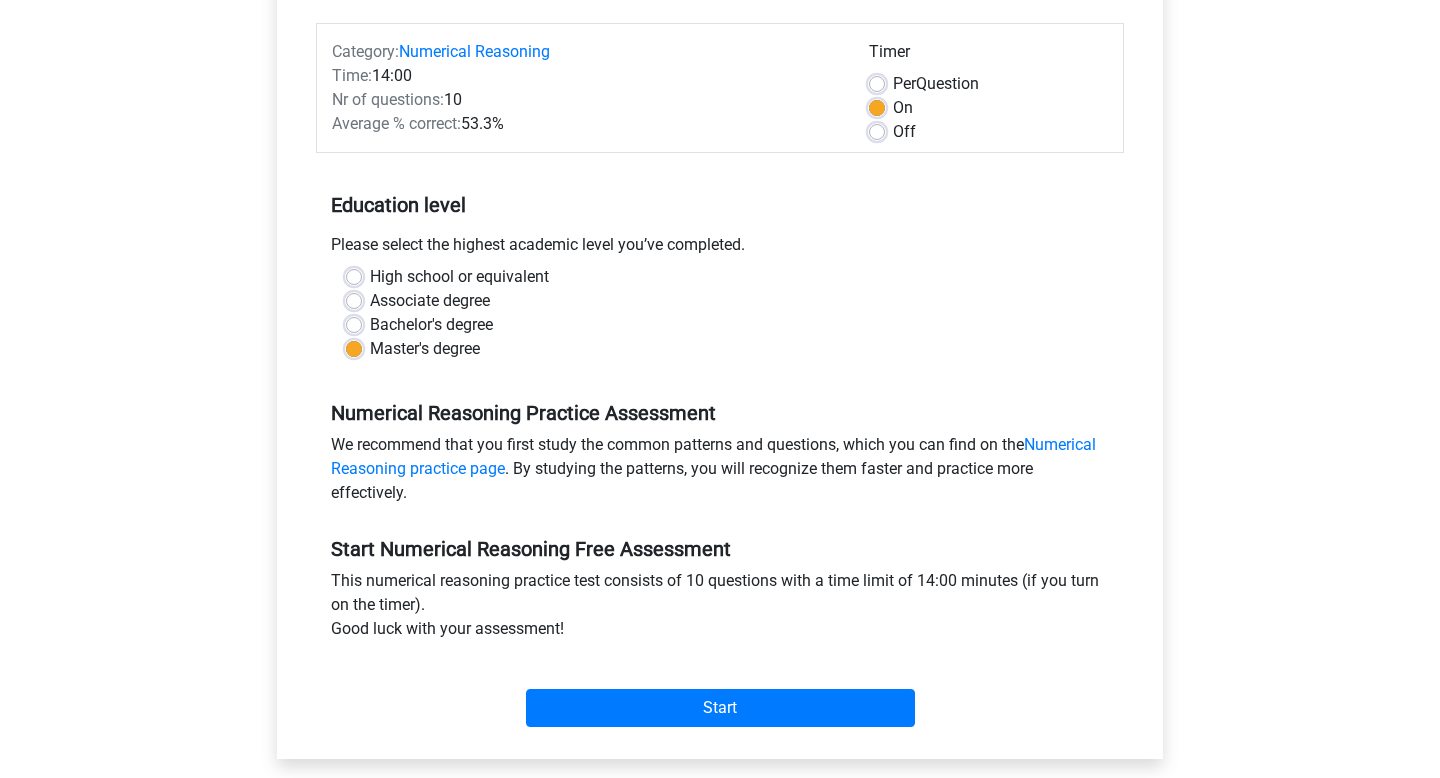 click on "Go  premium
[FIRST]
[USERNAME]@[DOMAIN]" at bounding box center (720, 553) 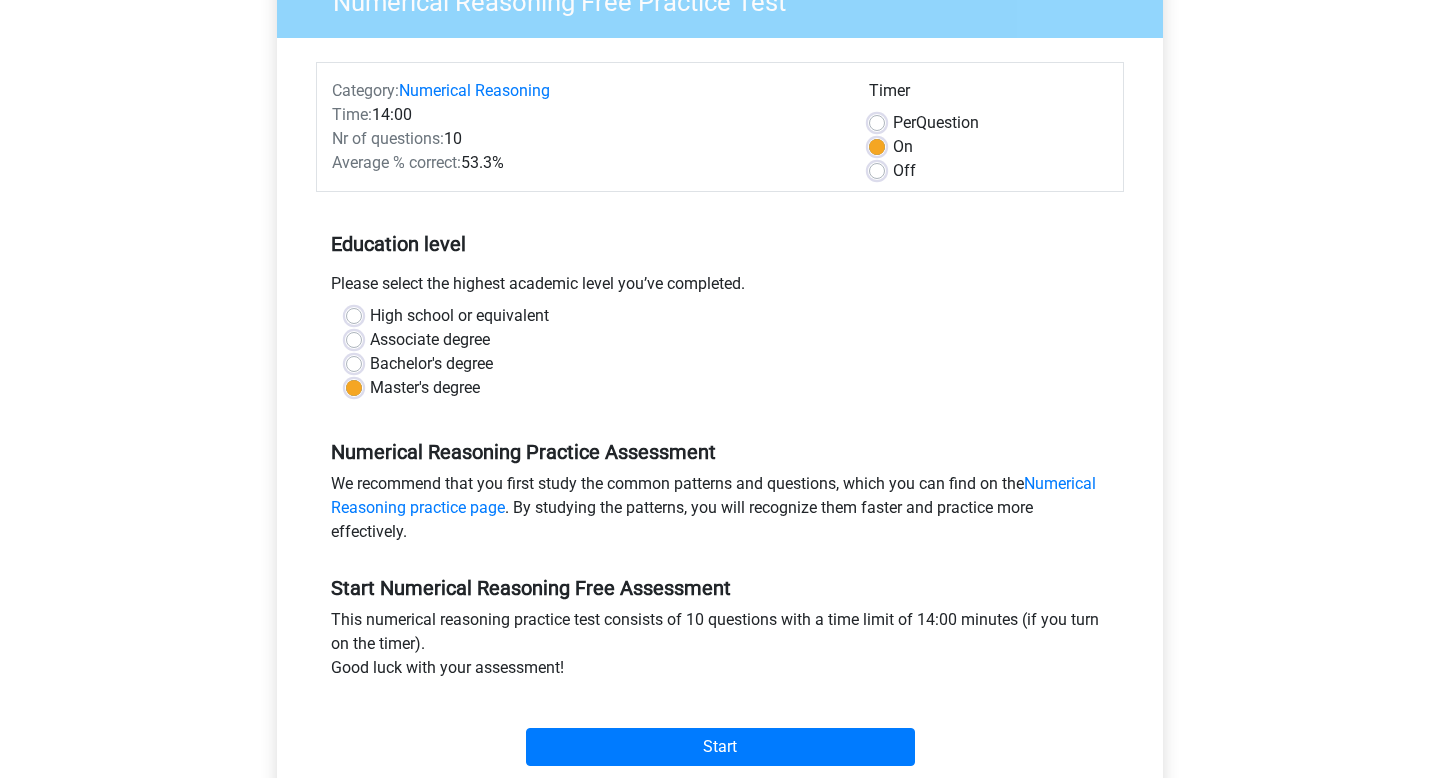 scroll, scrollTop: 197, scrollLeft: 0, axis: vertical 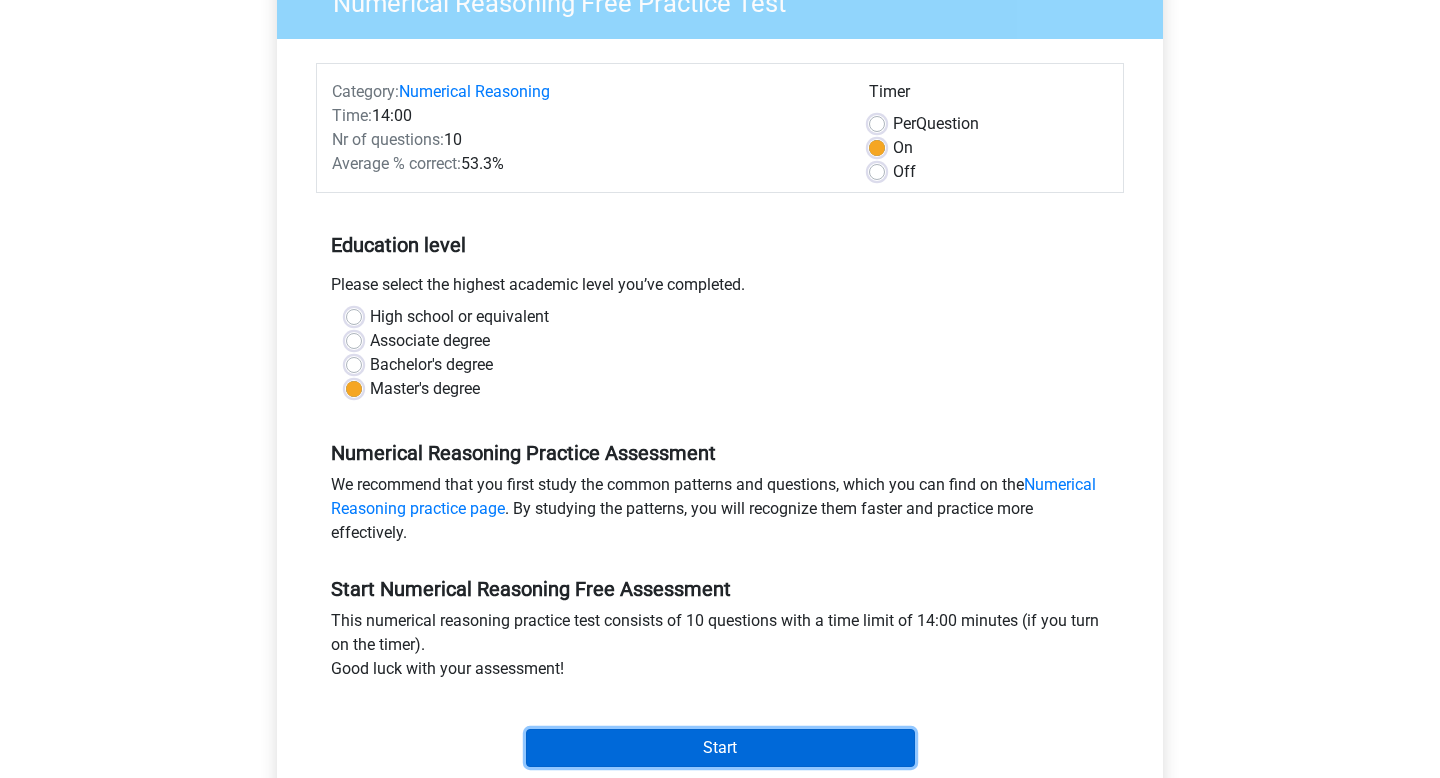 click on "Start" at bounding box center (720, 748) 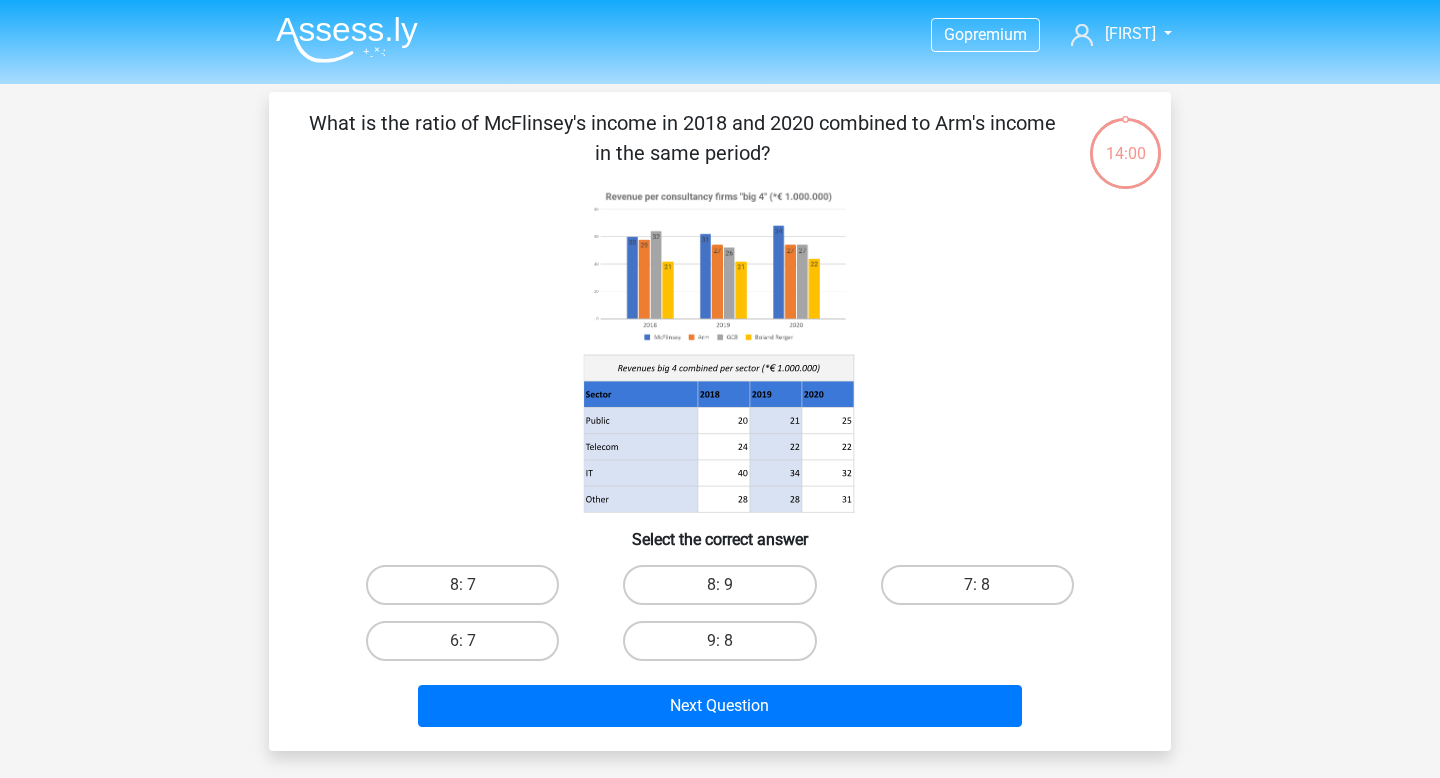 scroll, scrollTop: 0, scrollLeft: 0, axis: both 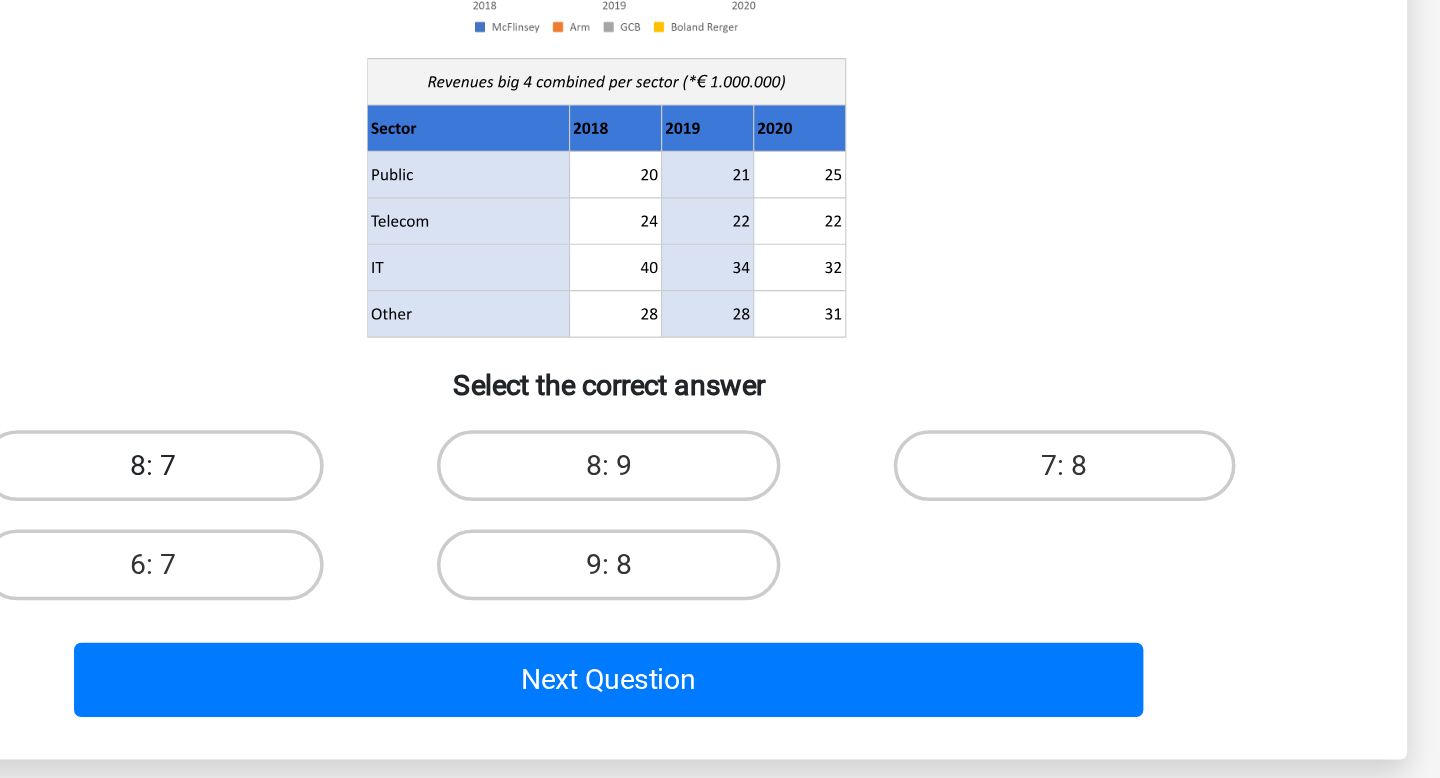 click on "8: 7" at bounding box center [462, 585] 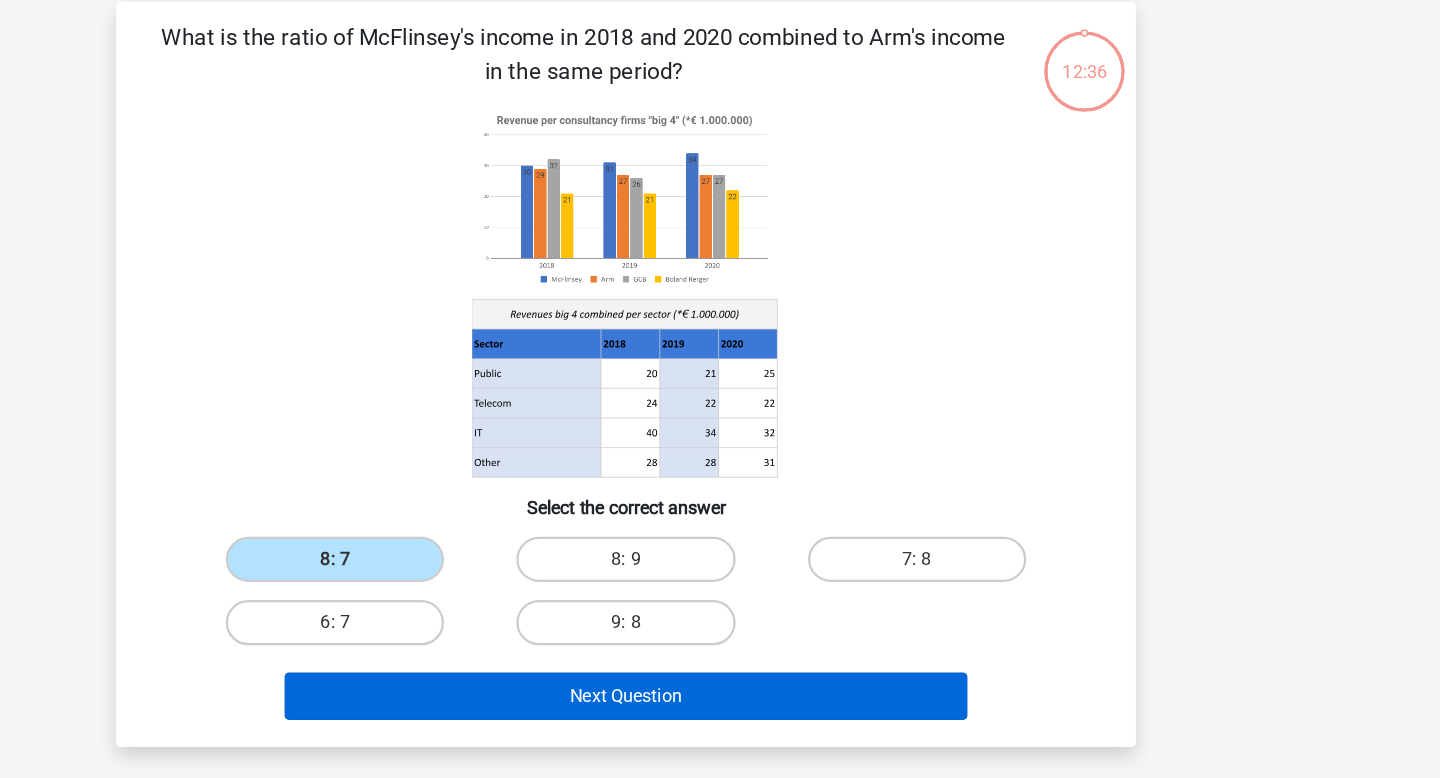 scroll, scrollTop: 0, scrollLeft: 0, axis: both 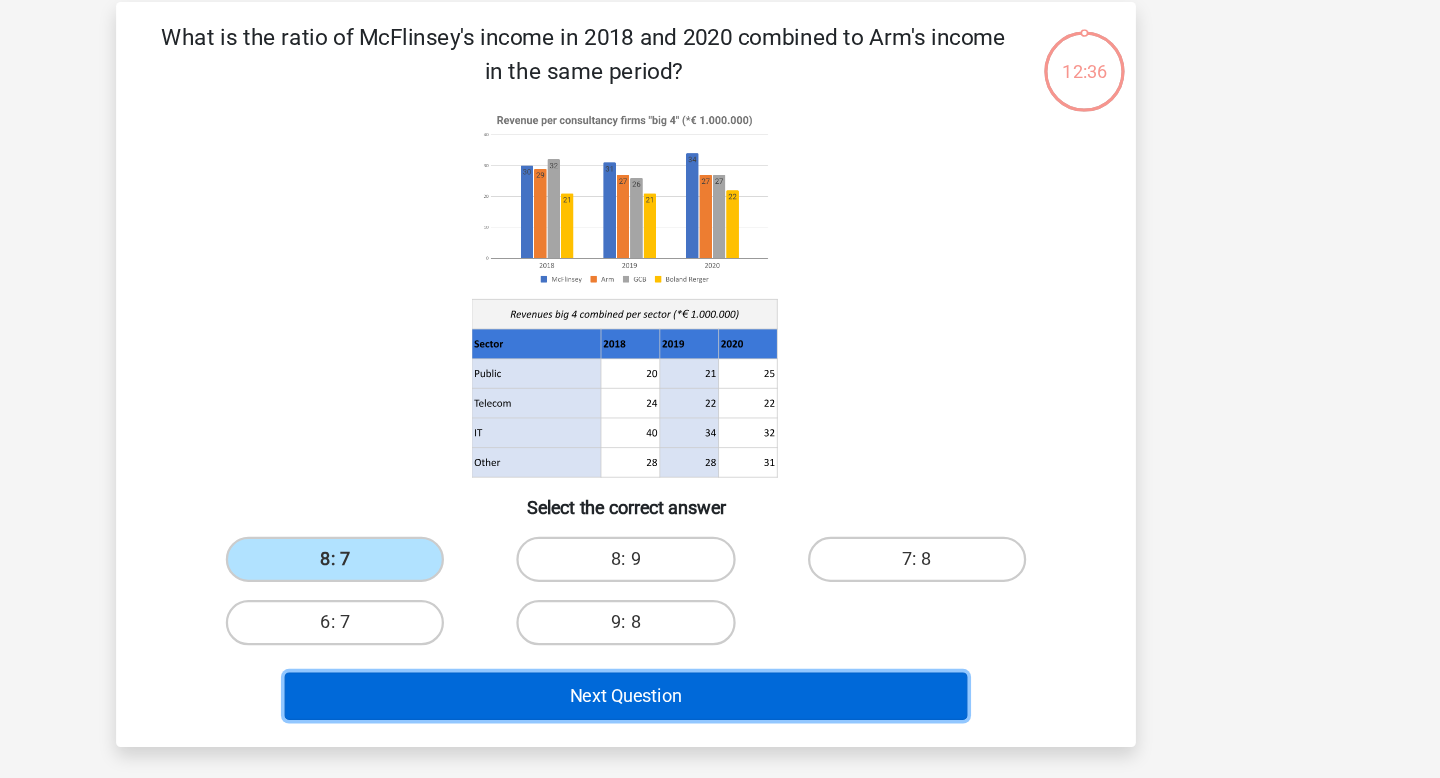 click on "Next Question" at bounding box center [720, 706] 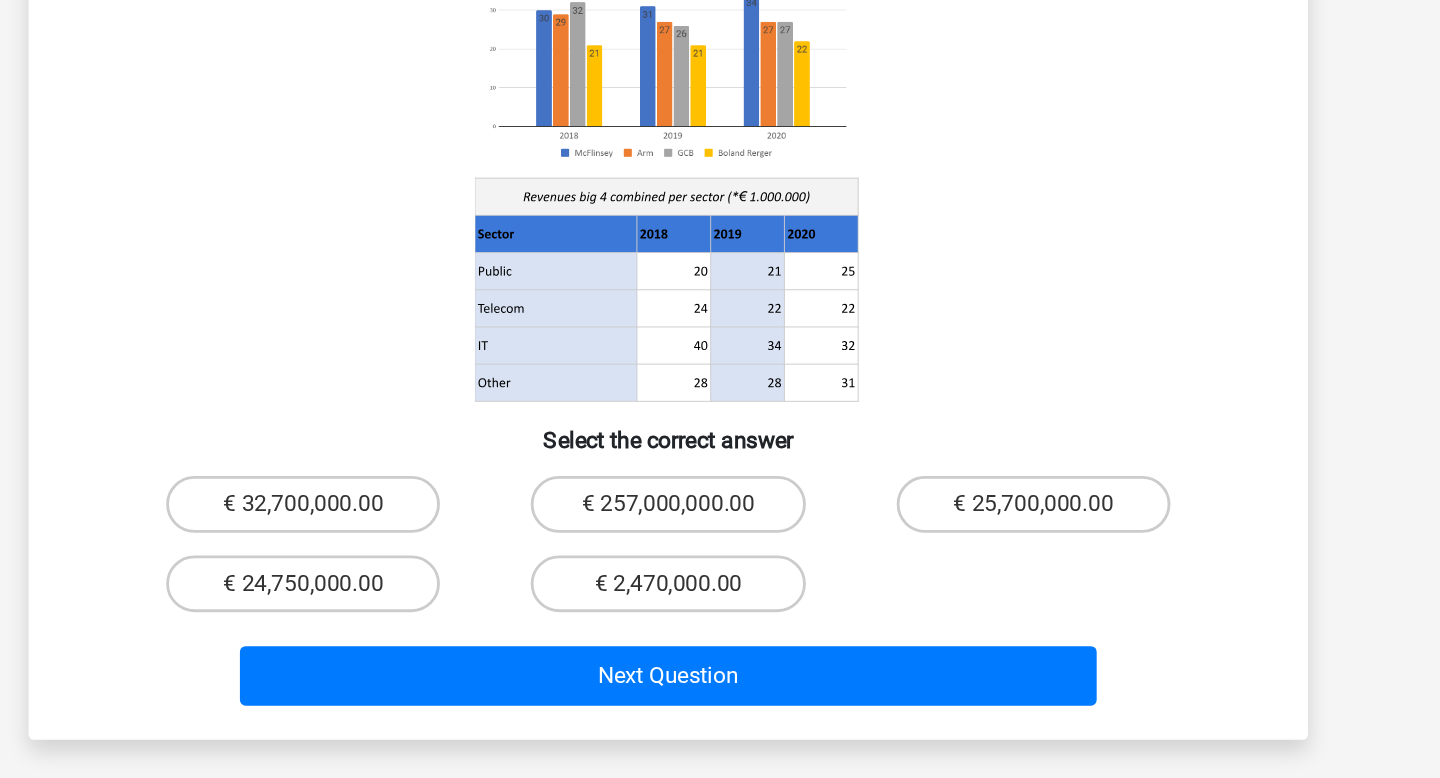 scroll, scrollTop: 32, scrollLeft: 0, axis: vertical 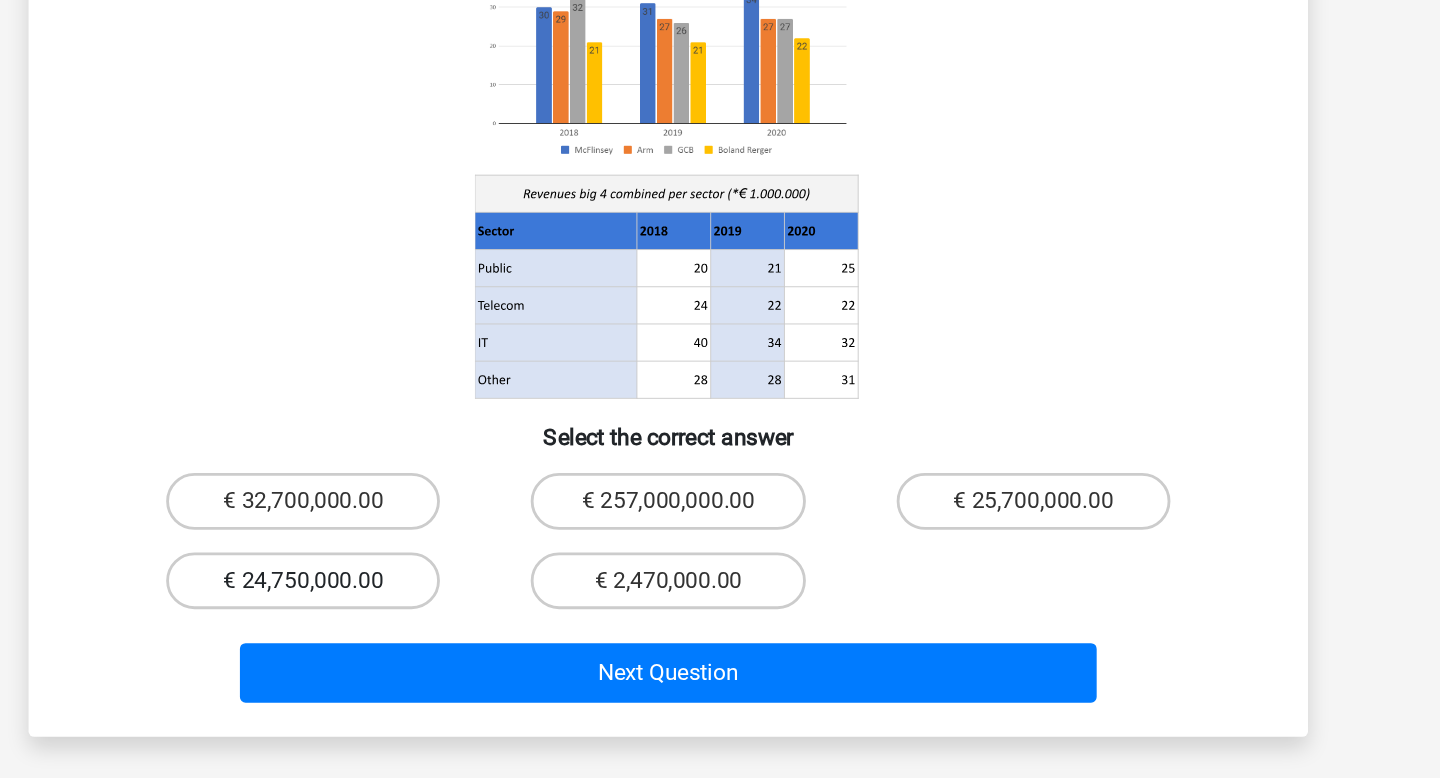 click on "€ 24,750,000.00" at bounding box center [462, 639] 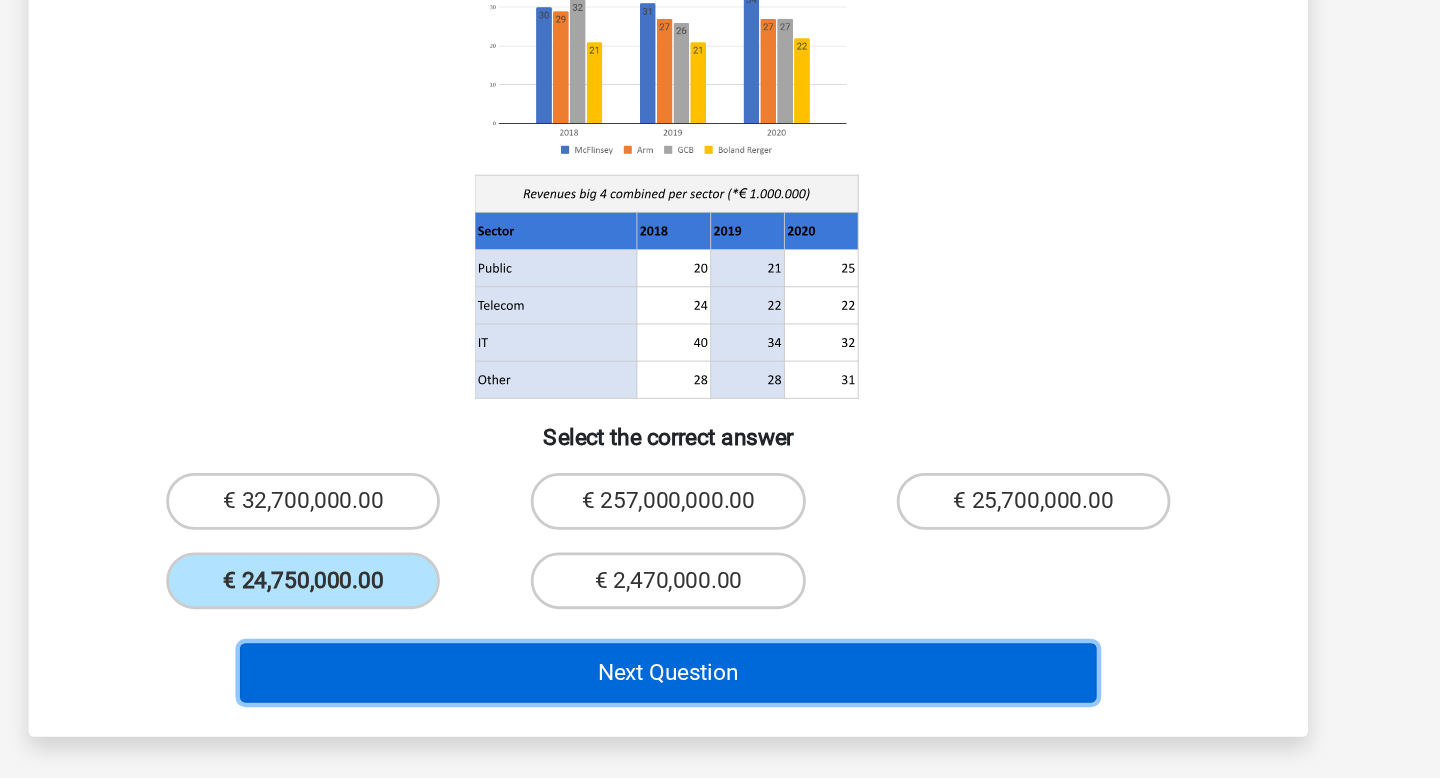 click on "Next Question" at bounding box center [720, 704] 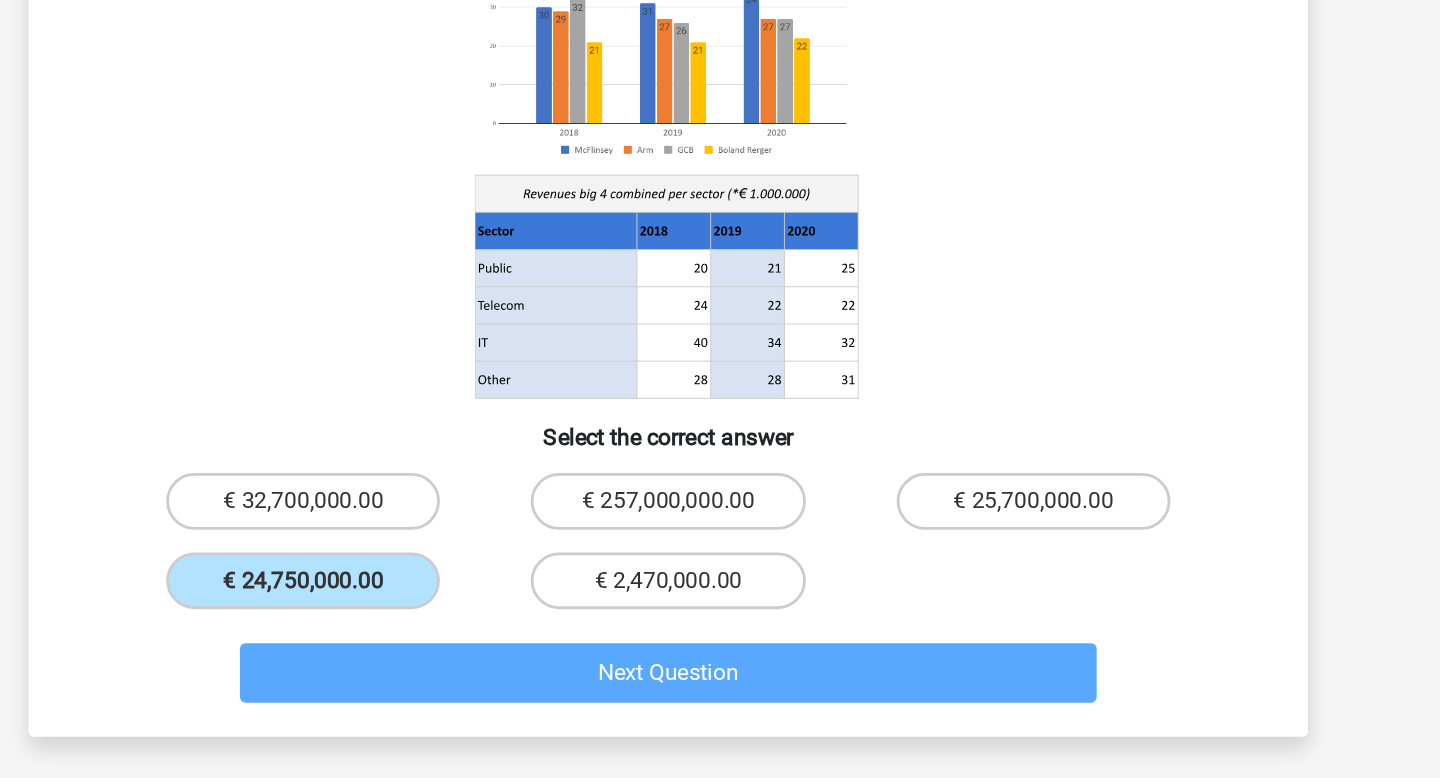 scroll, scrollTop: 31, scrollLeft: 0, axis: vertical 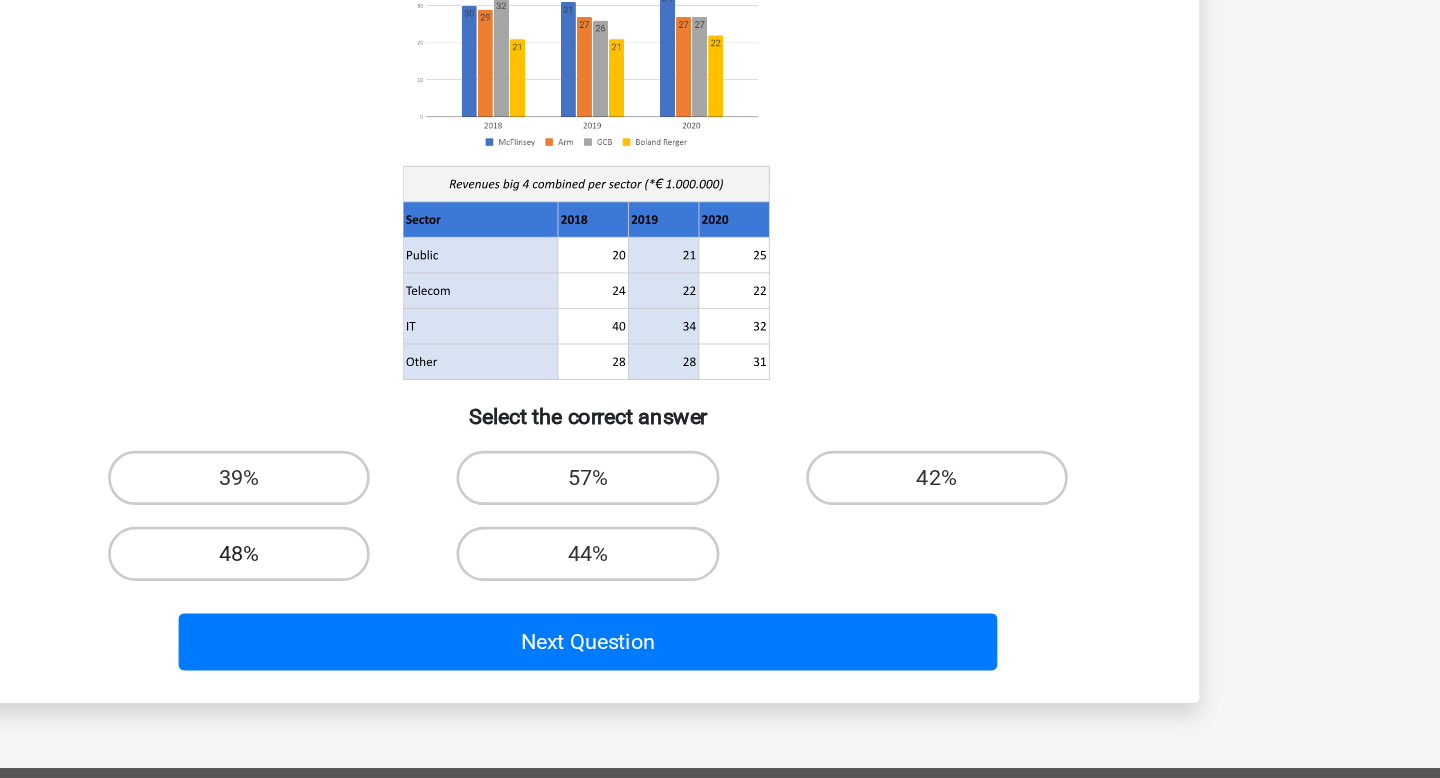 click on "48%" at bounding box center (462, 610) 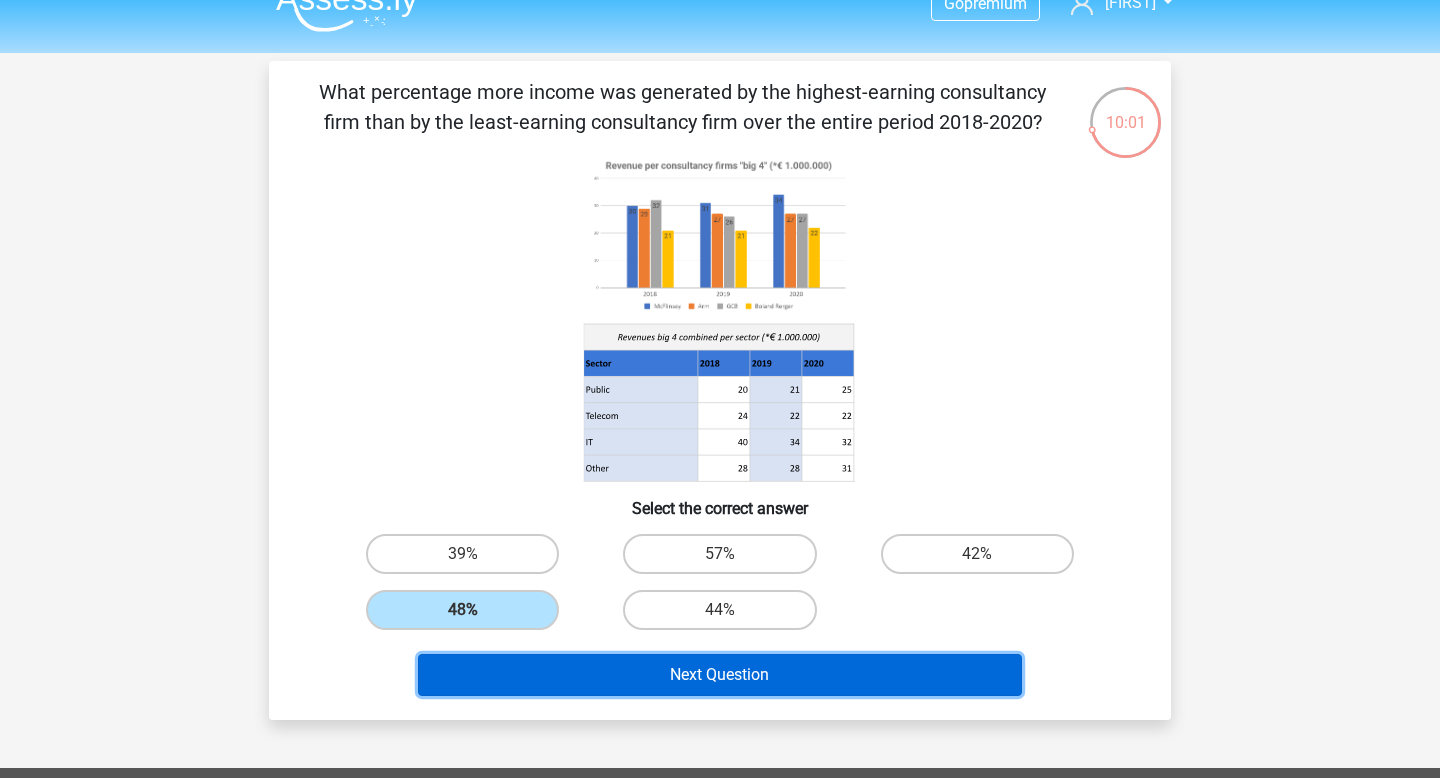 click on "Next Question" at bounding box center (720, 675) 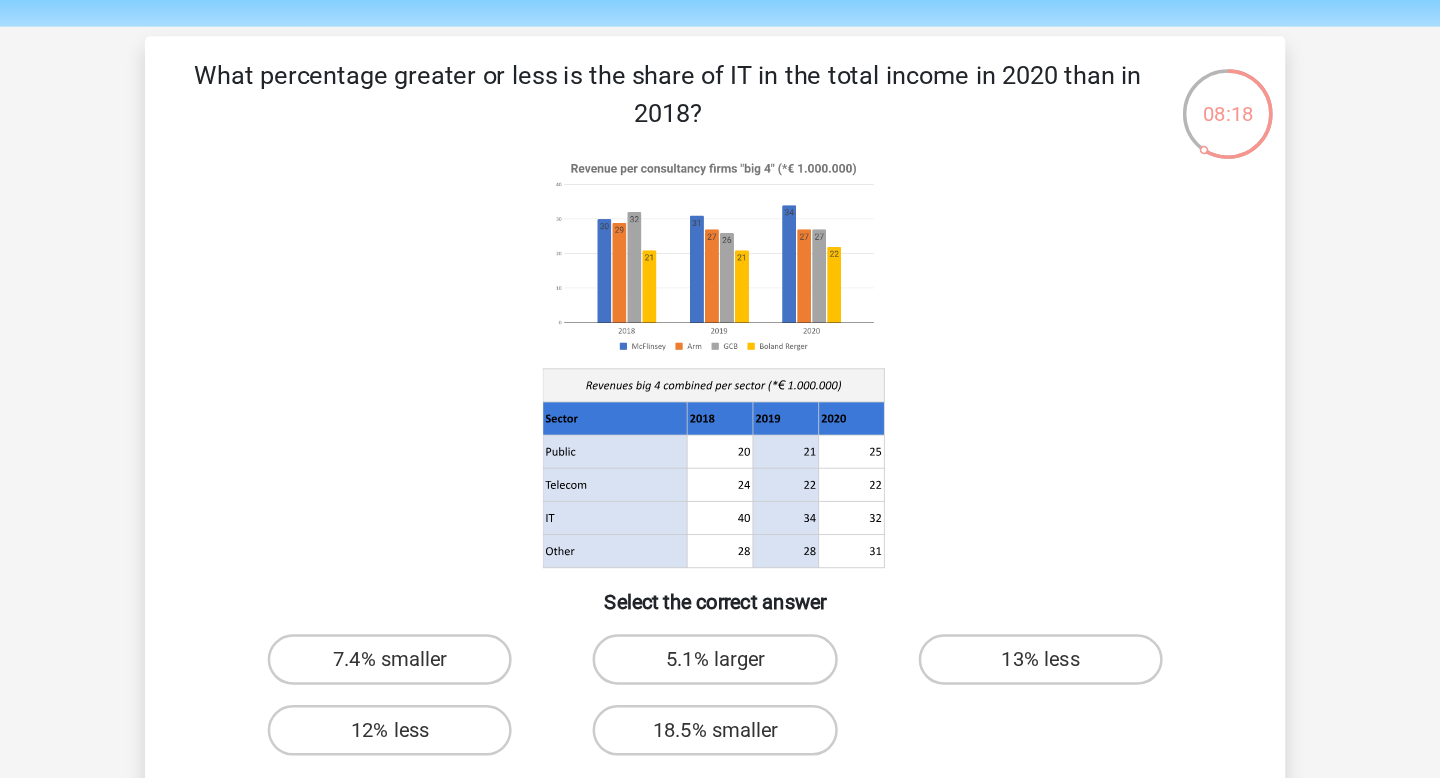 scroll, scrollTop: 26, scrollLeft: 0, axis: vertical 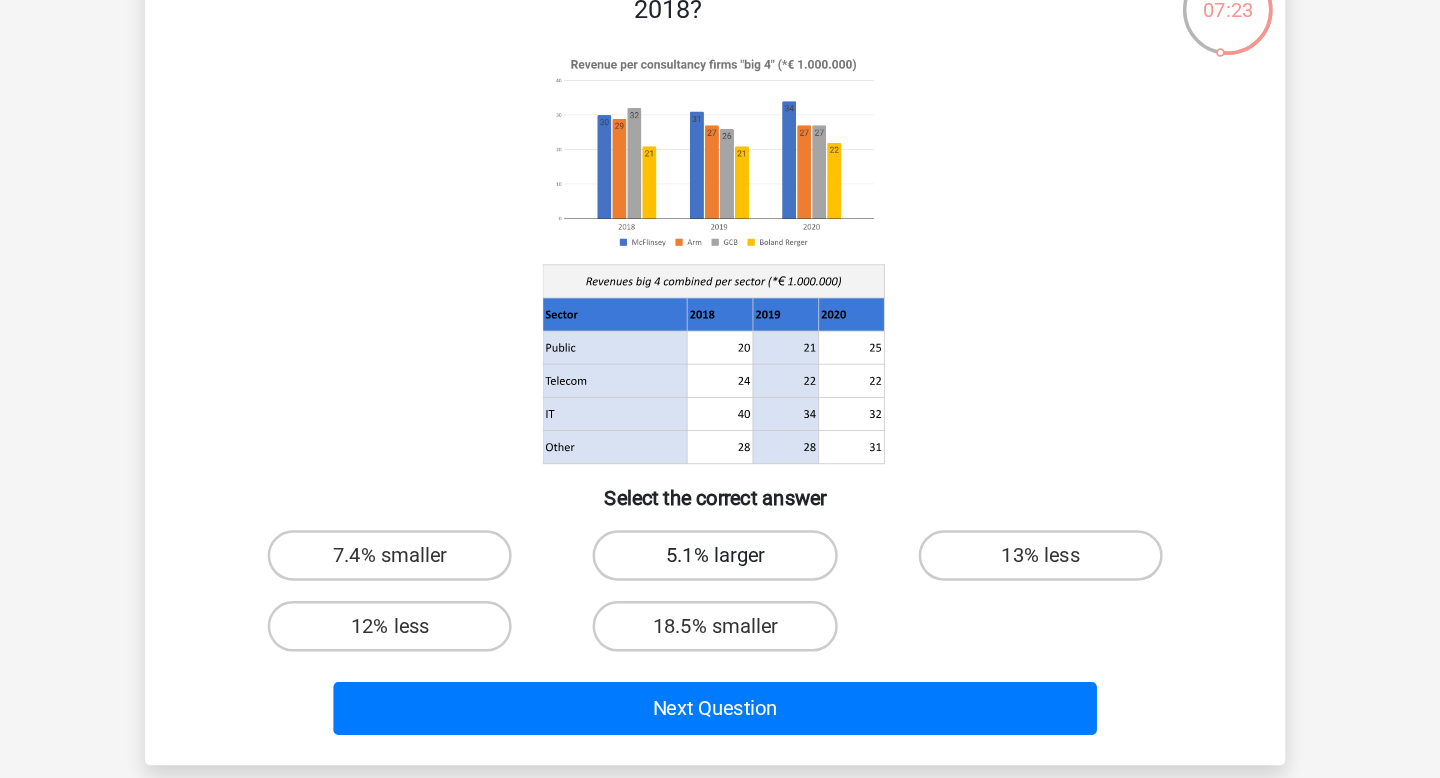 click on "5.1% larger" at bounding box center [719, 559] 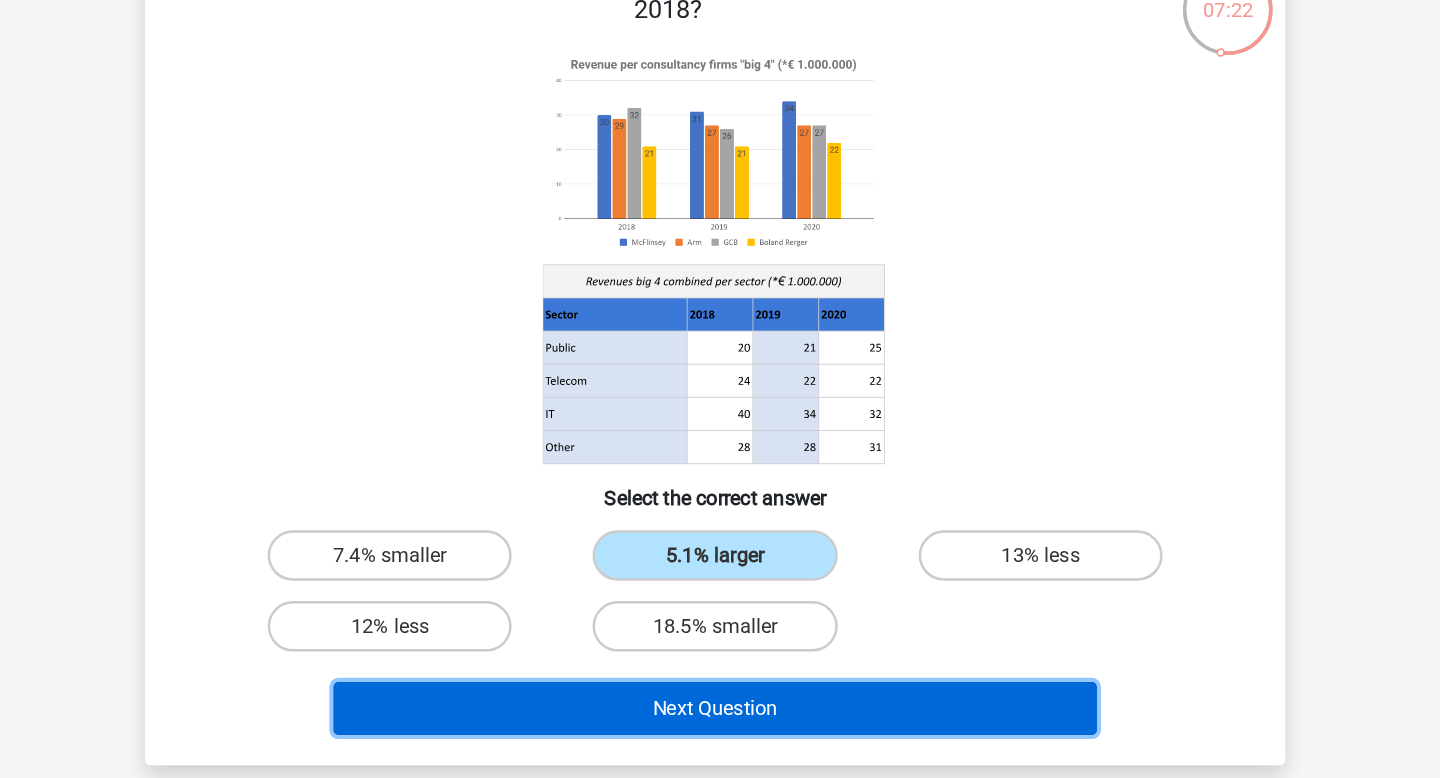 click on "Next Question" at bounding box center [720, 680] 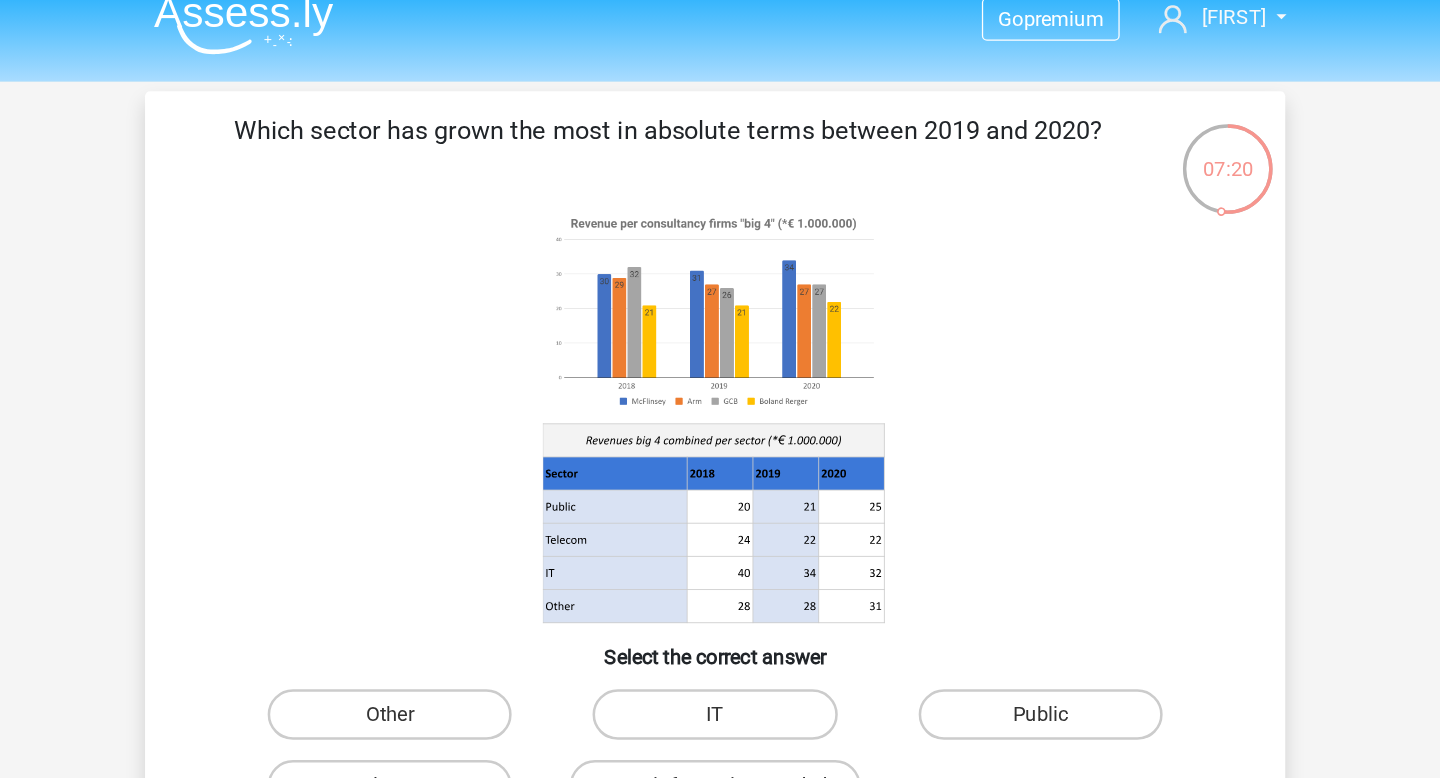 scroll, scrollTop: 0, scrollLeft: 0, axis: both 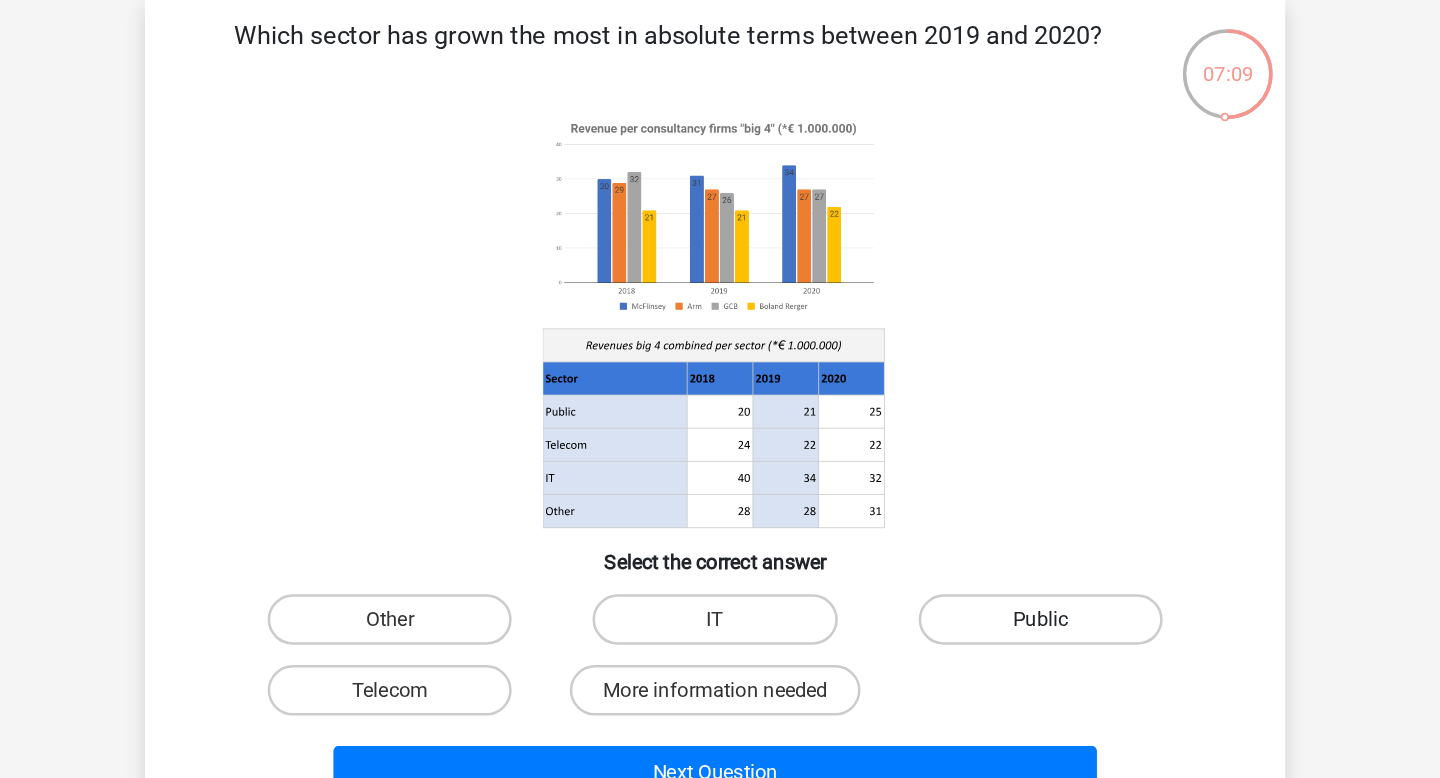 click on "Public" at bounding box center [977, 585] 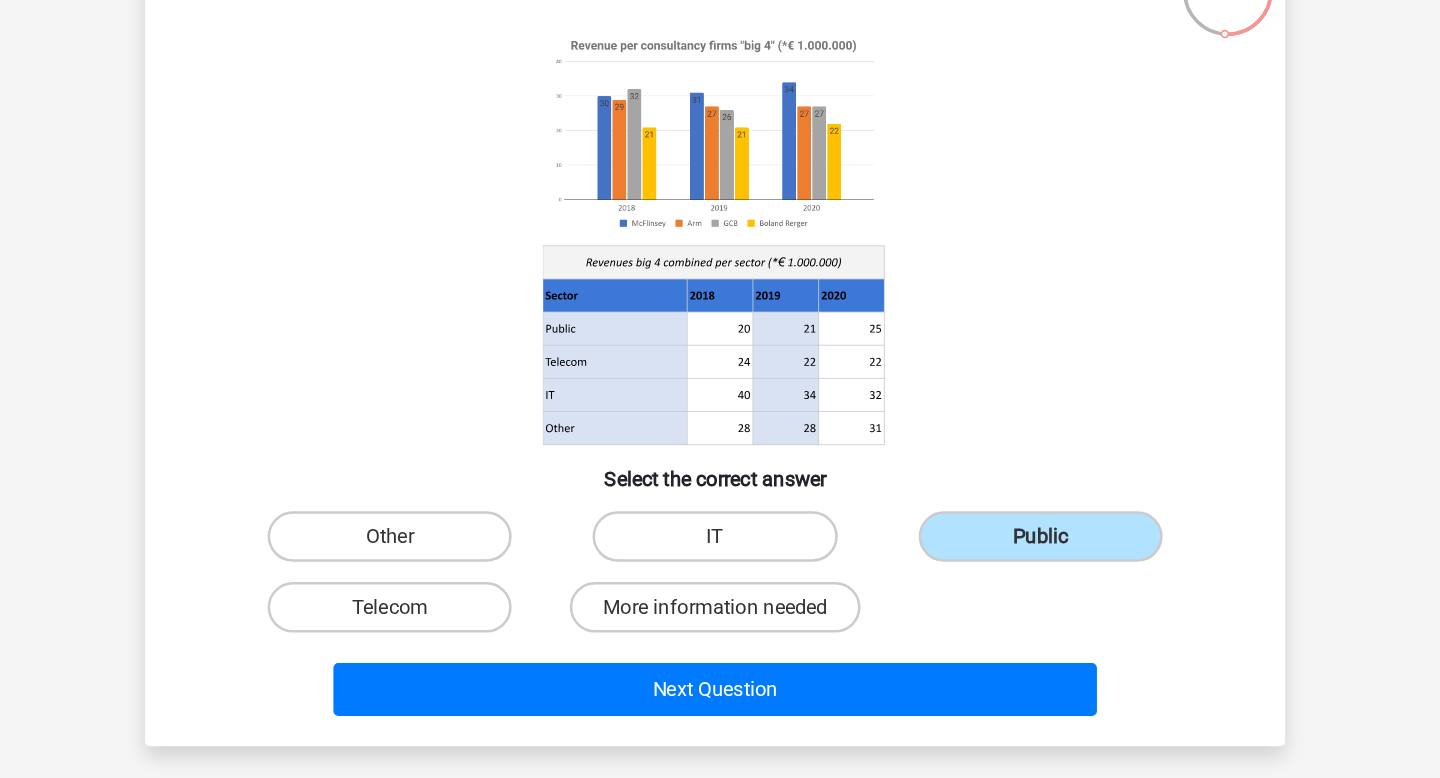 scroll, scrollTop: 8, scrollLeft: 0, axis: vertical 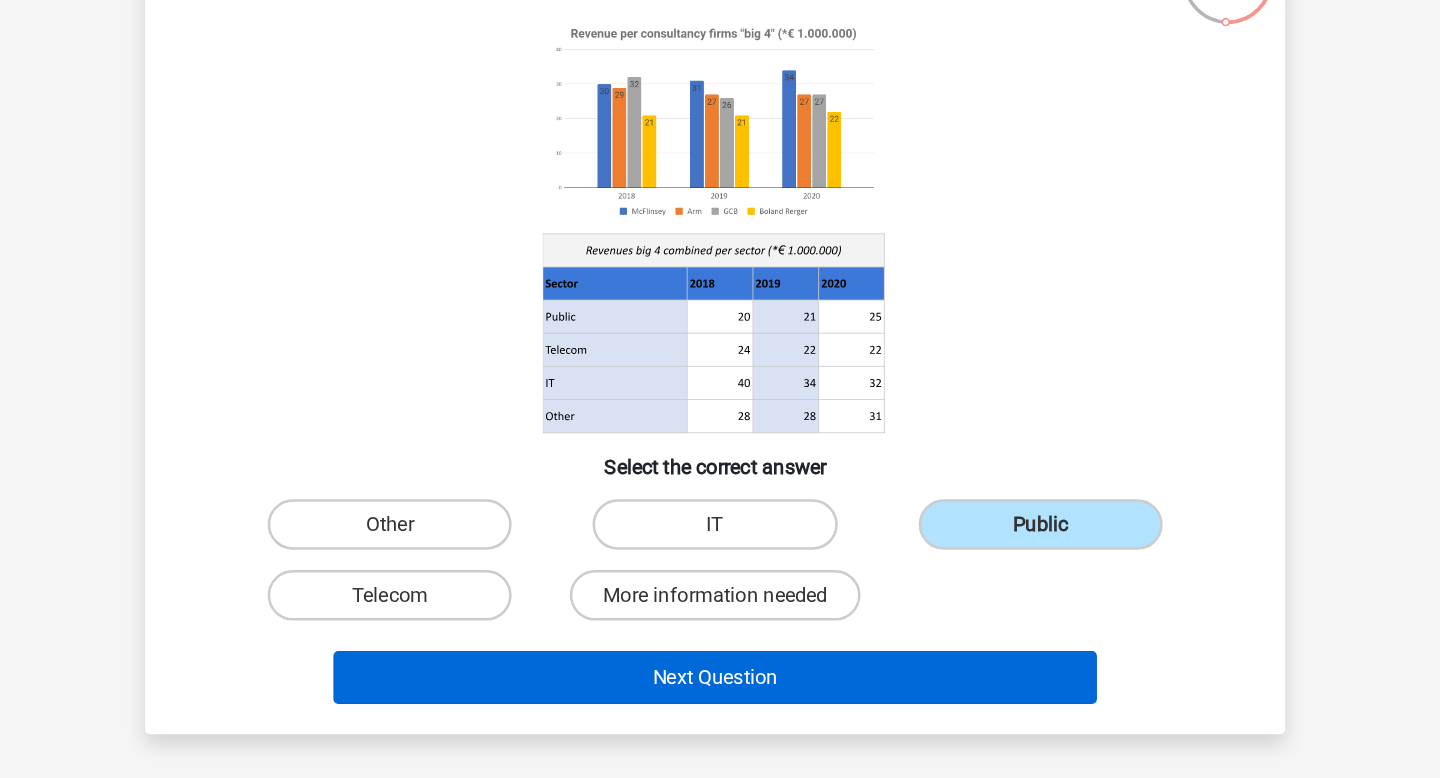 click on "Next Question" at bounding box center [720, 698] 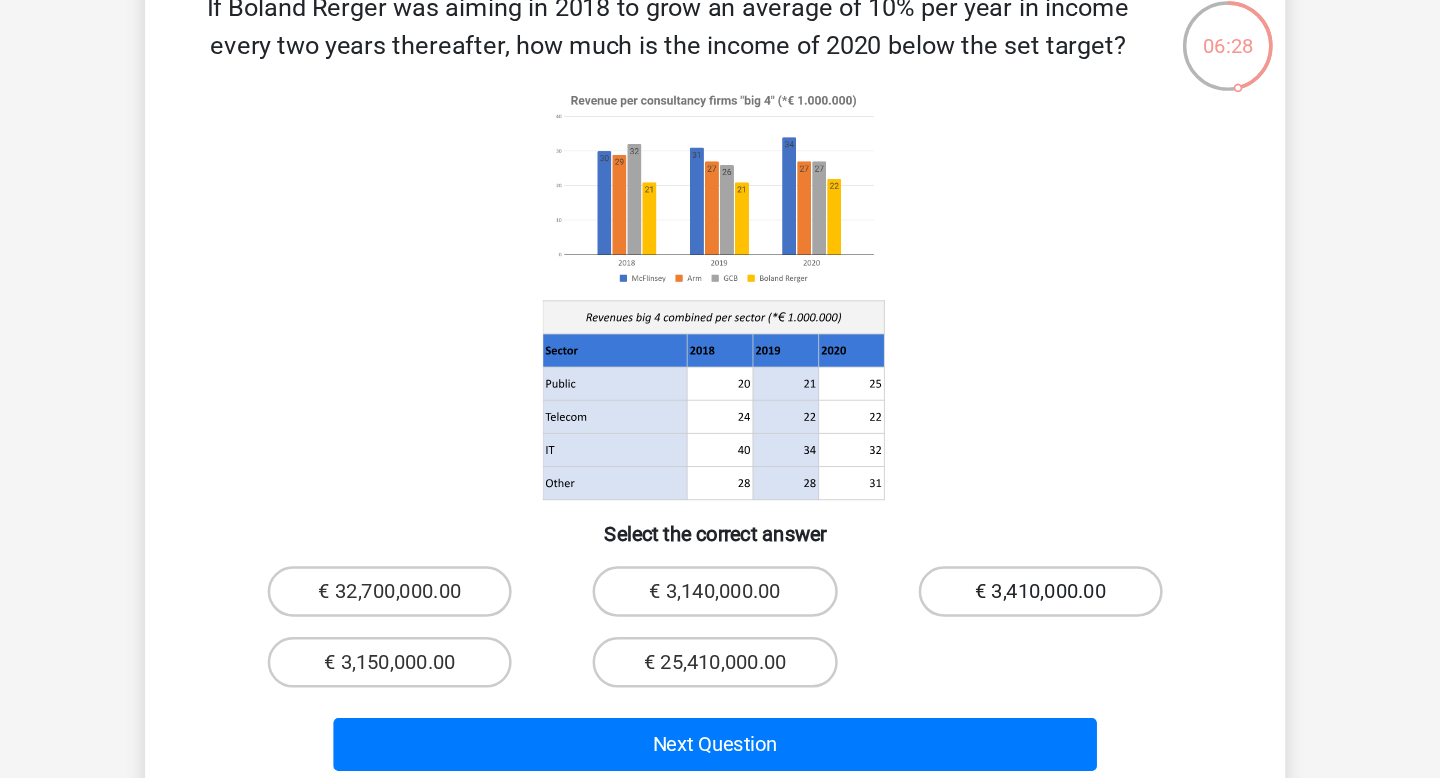 click on "€ 3,410,000.00" at bounding box center (977, 577) 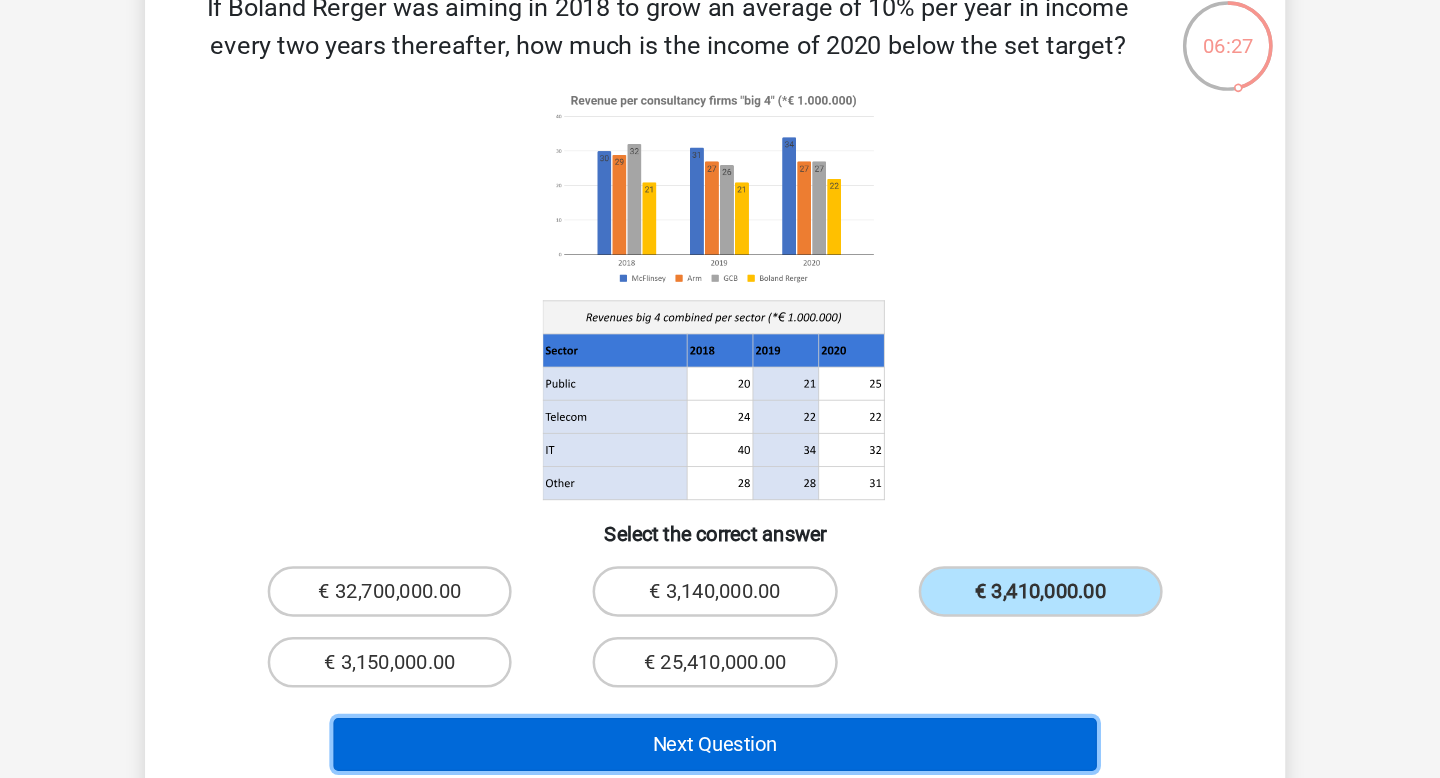 click on "Next Question" at bounding box center [720, 698] 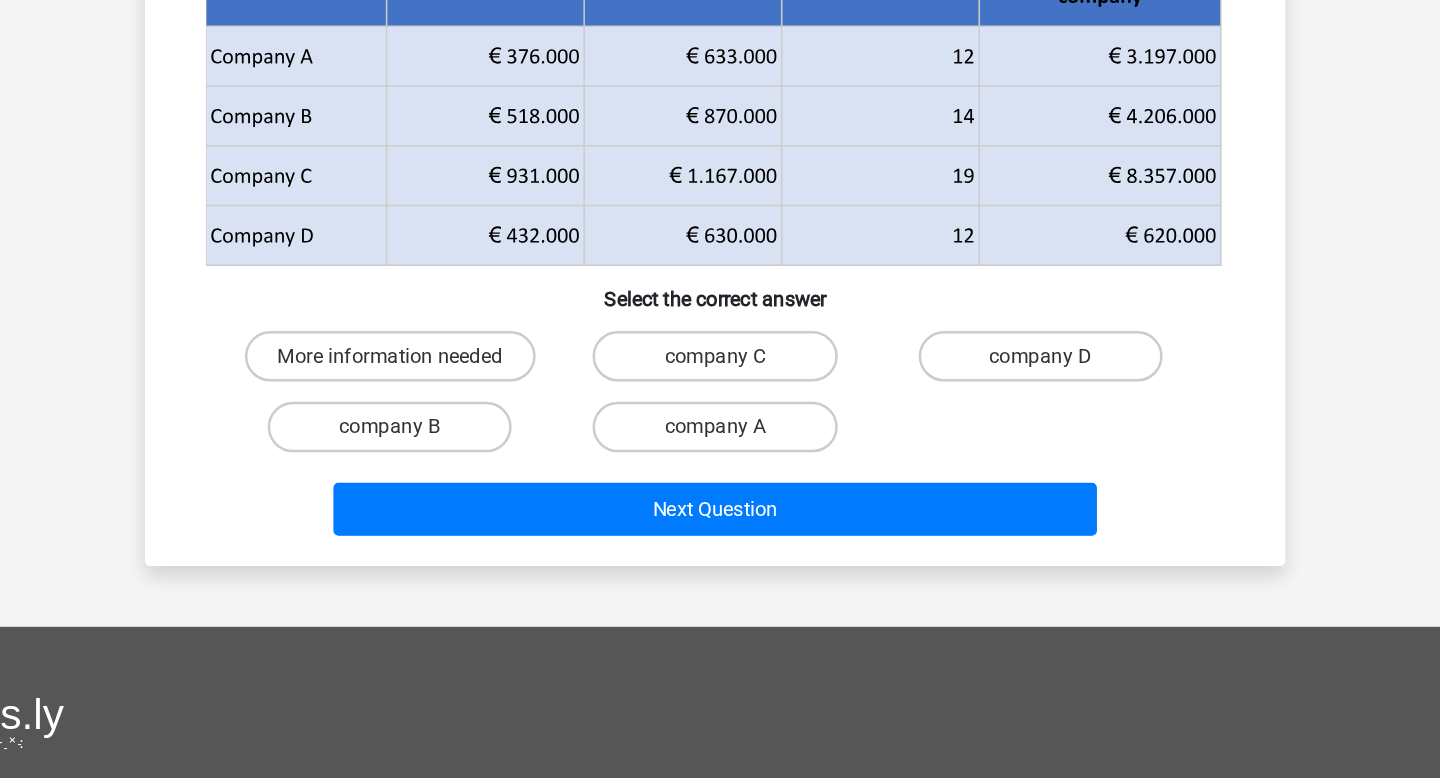 scroll, scrollTop: 74, scrollLeft: 0, axis: vertical 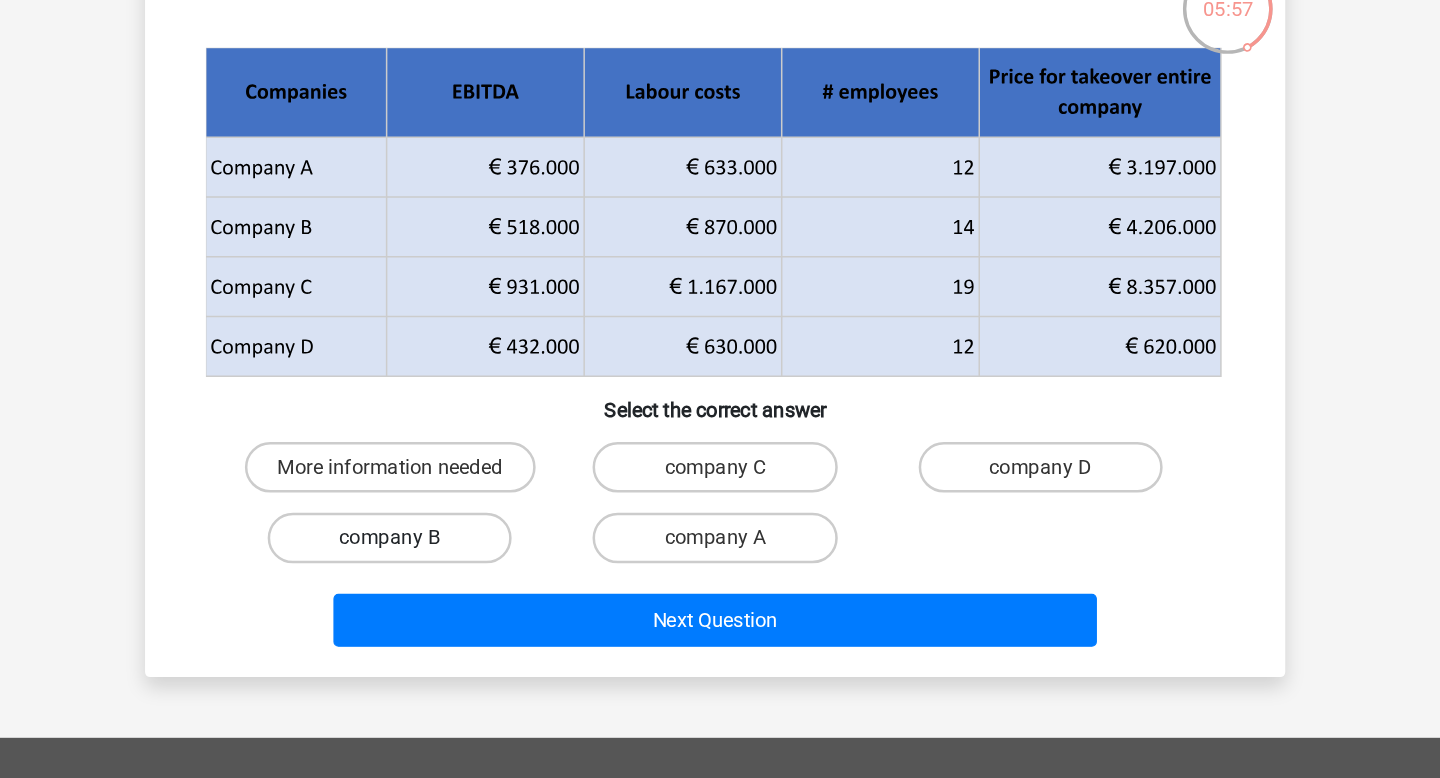 click on "company B" at bounding box center [462, 498] 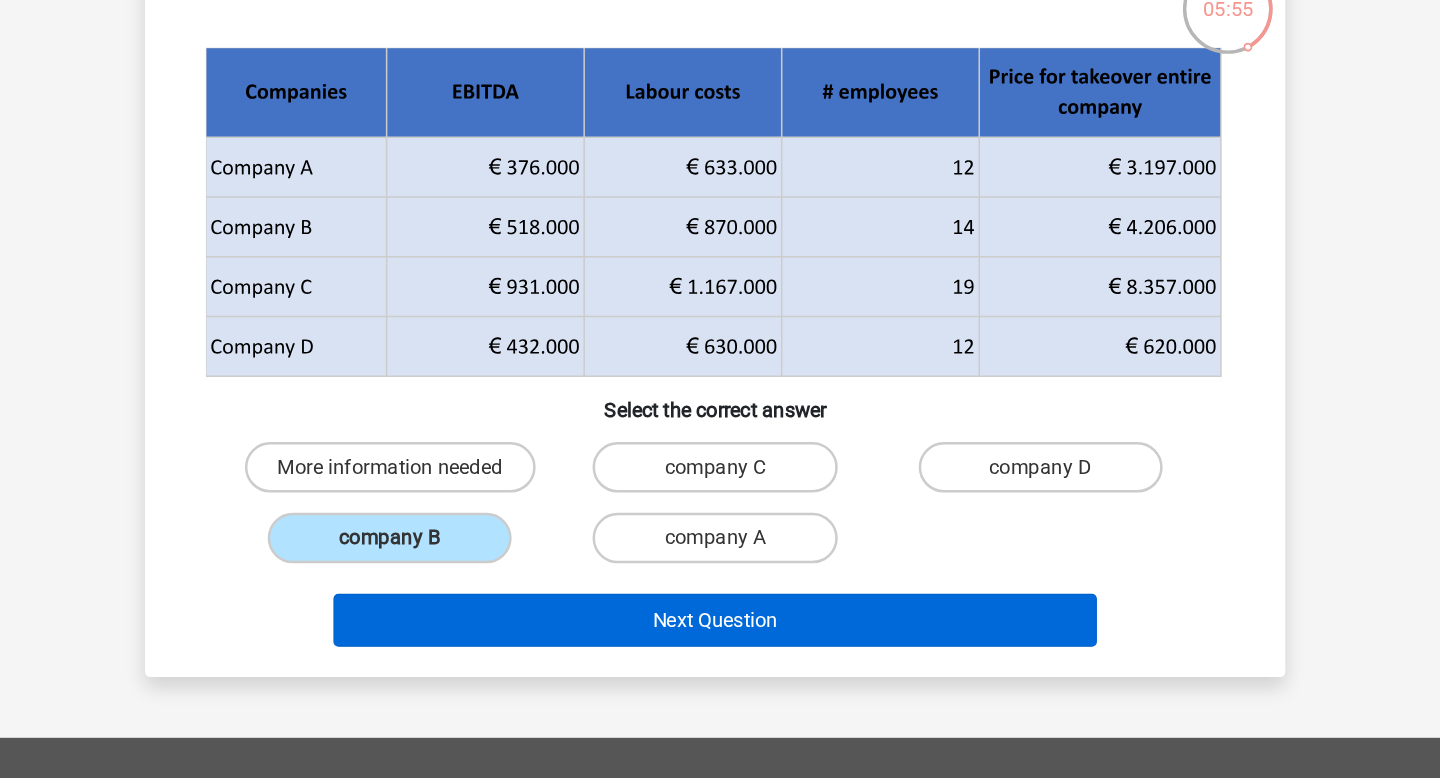 click on "Next Question" at bounding box center [720, 563] 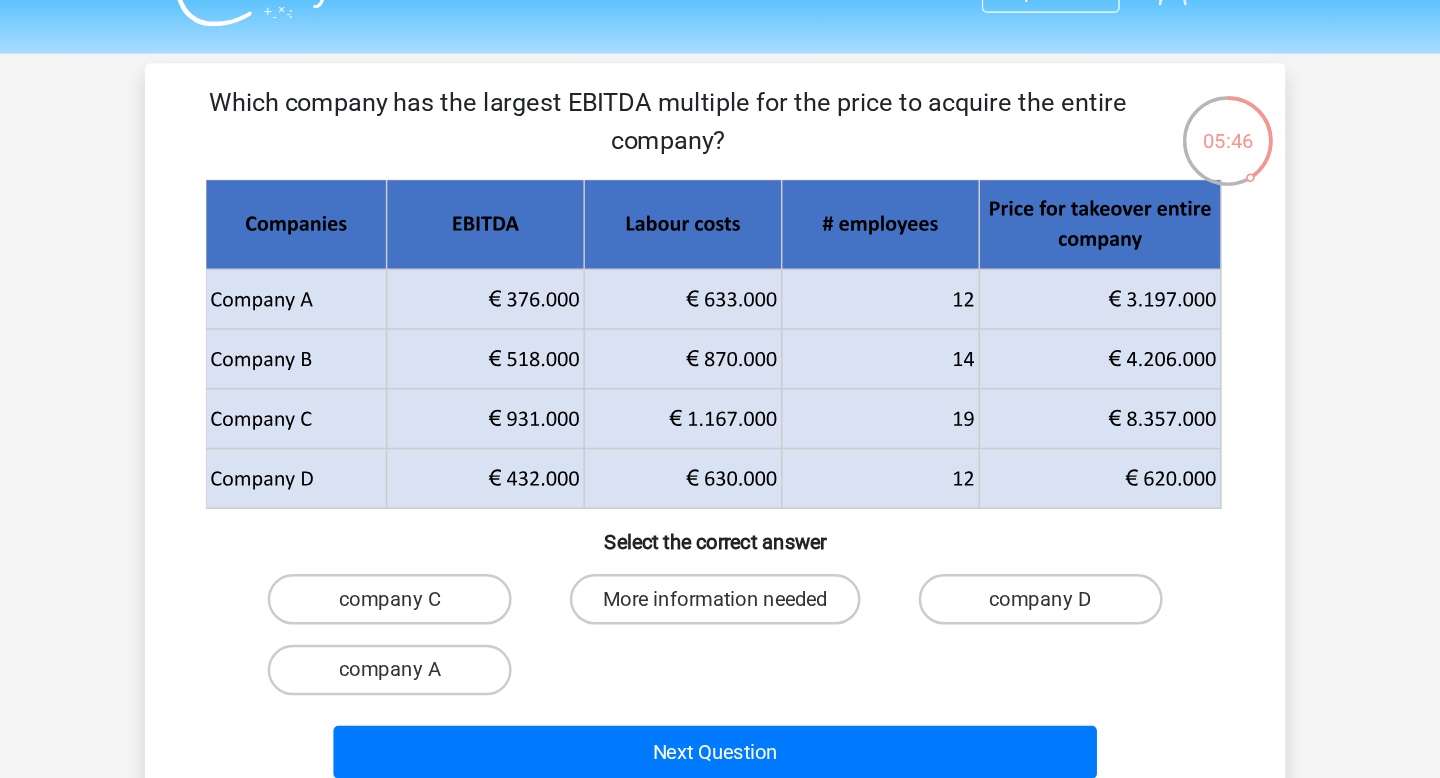 scroll, scrollTop: 38, scrollLeft: 0, axis: vertical 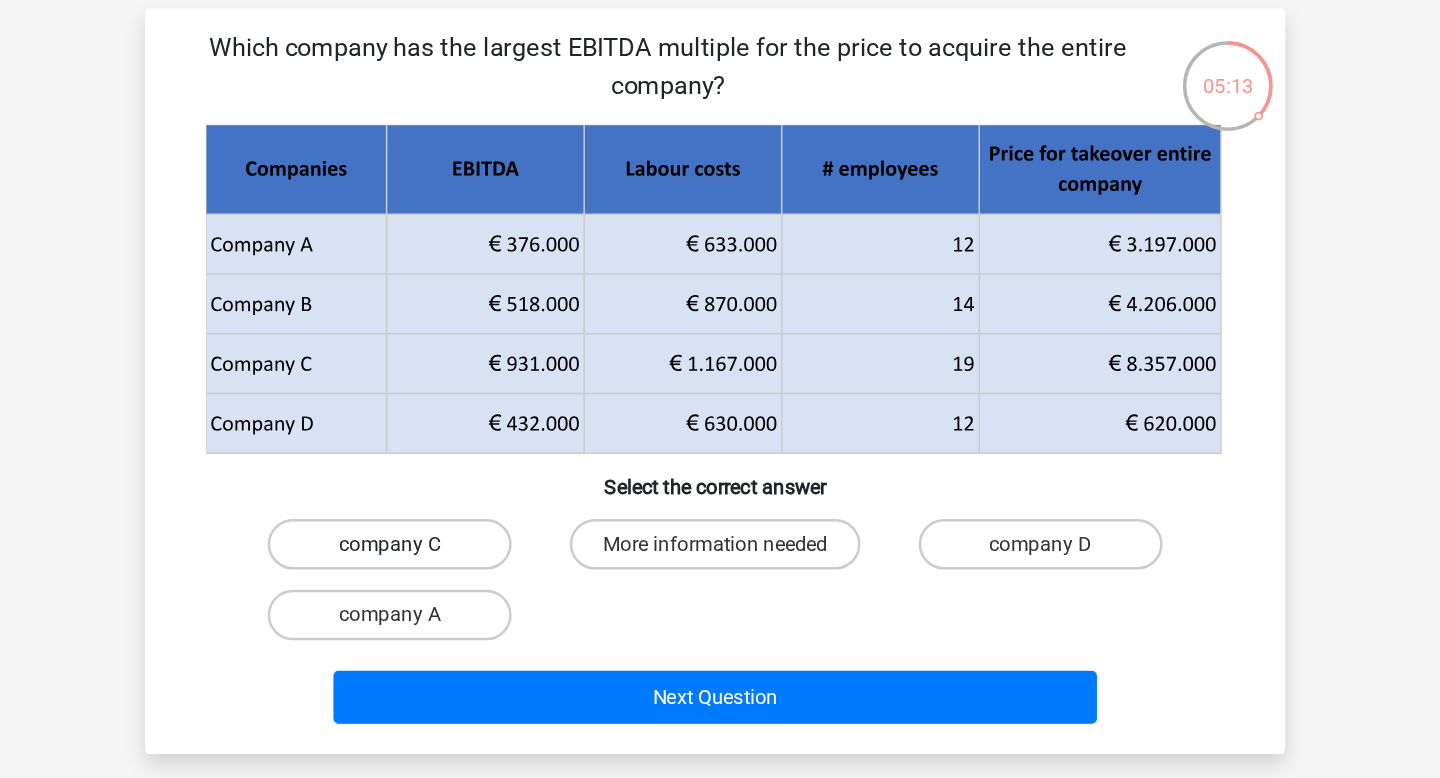 click on "company C" at bounding box center (462, 478) 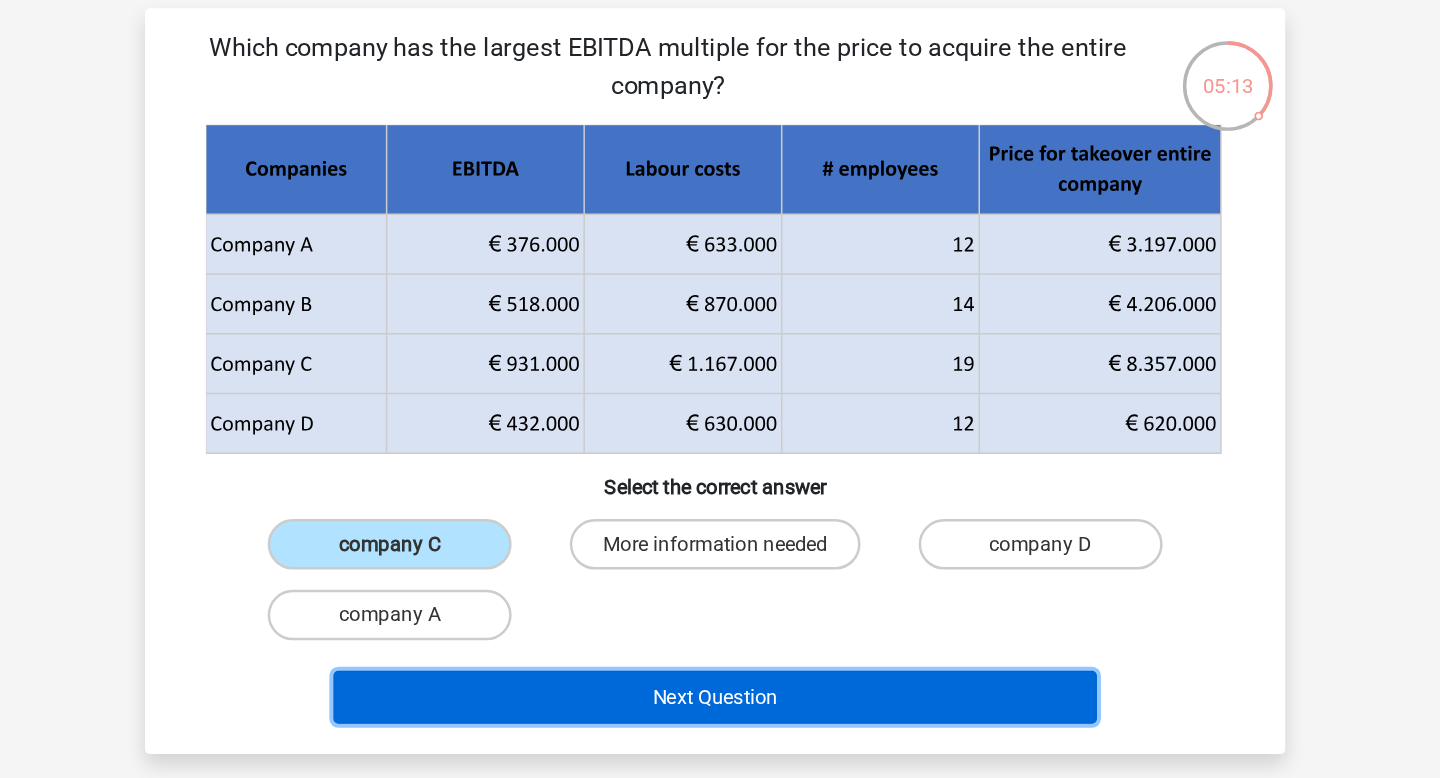 click on "Next Question" at bounding box center (720, 599) 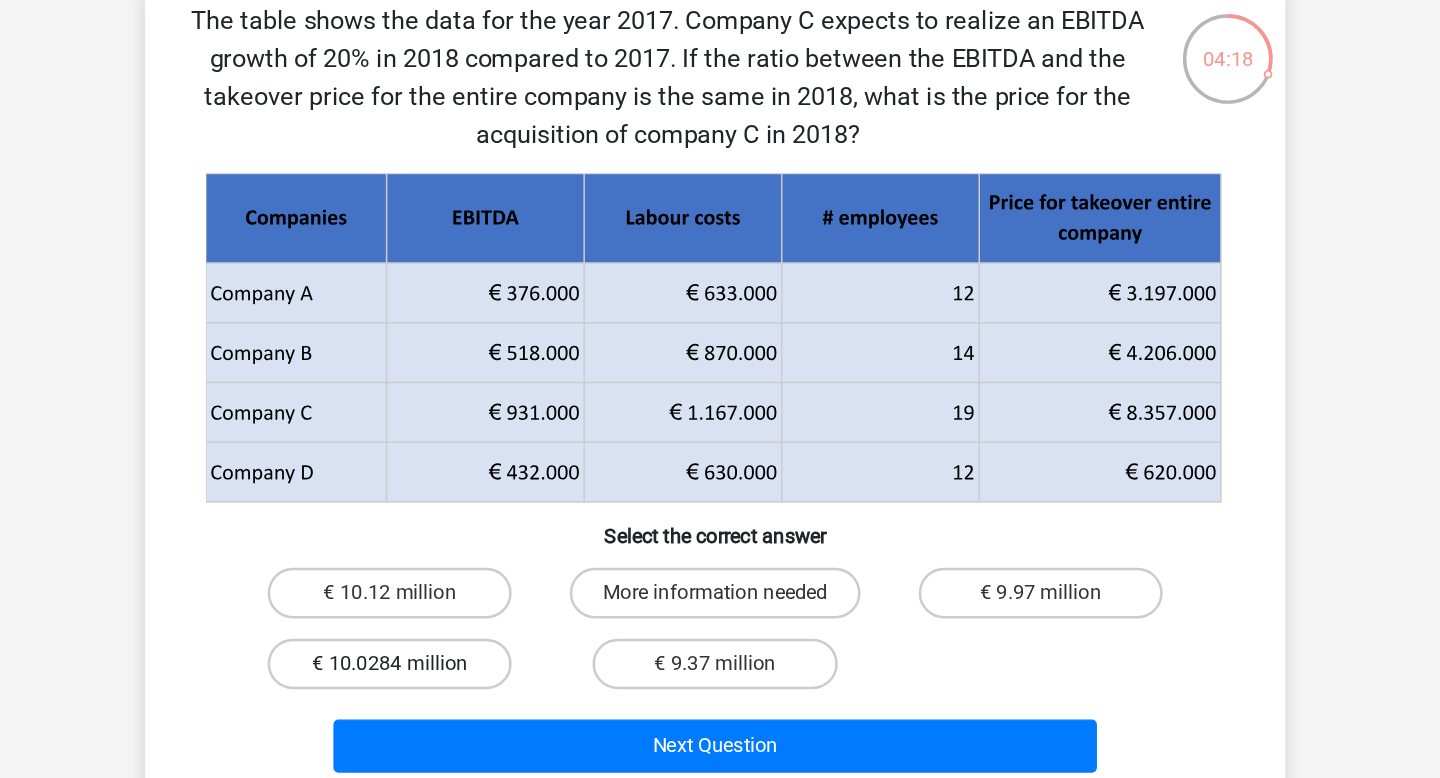click on "€ 10.0284 million" at bounding box center [462, 594] 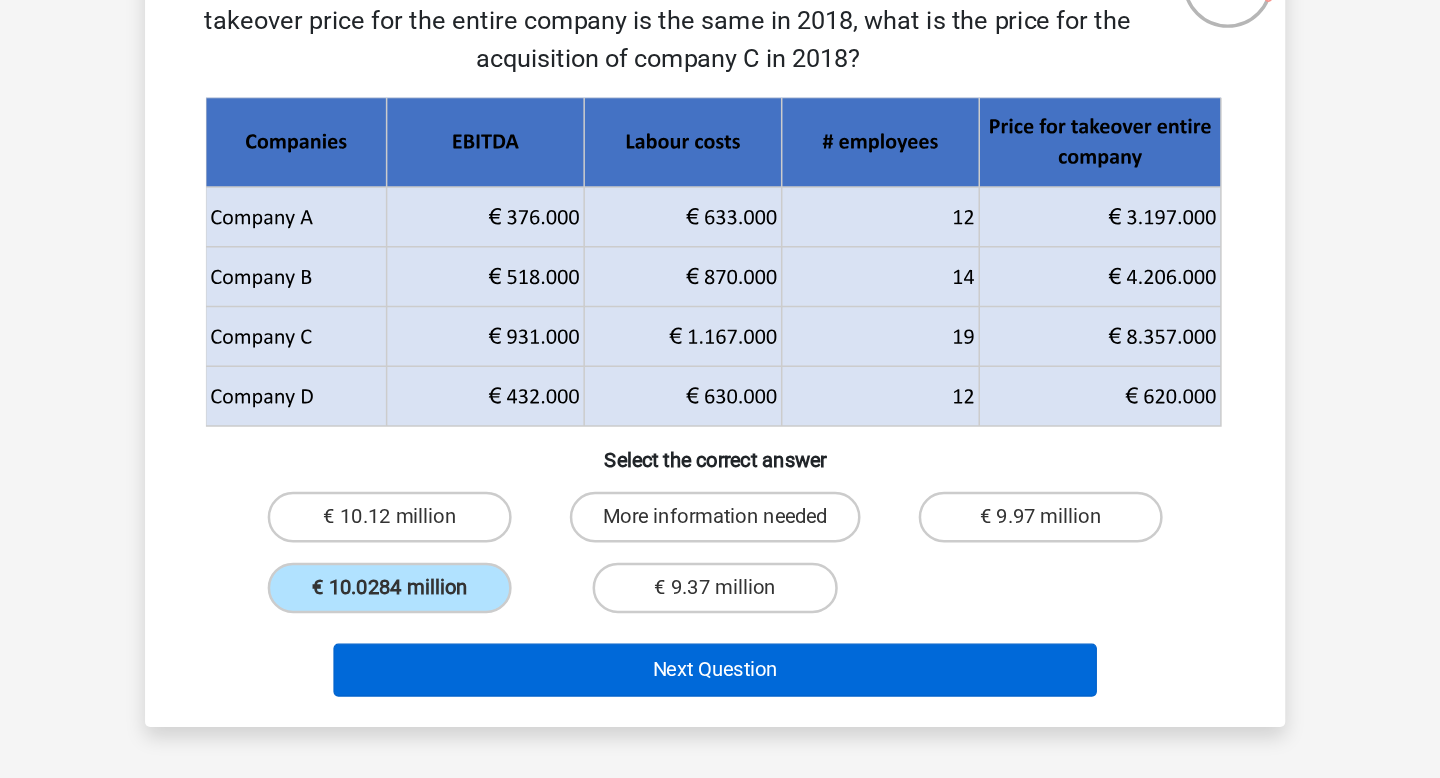 click on "Next Question" at bounding box center [720, 659] 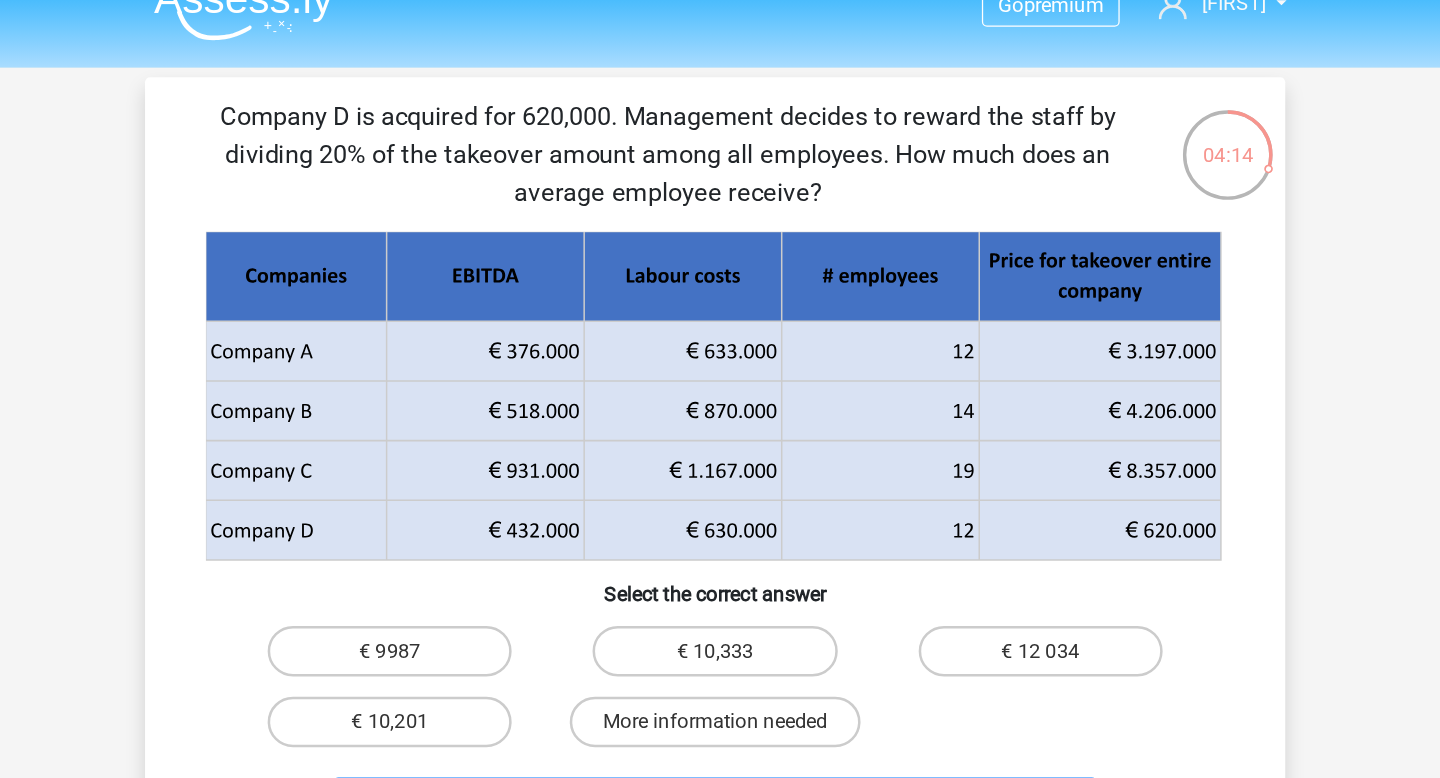 scroll, scrollTop: 0, scrollLeft: 0, axis: both 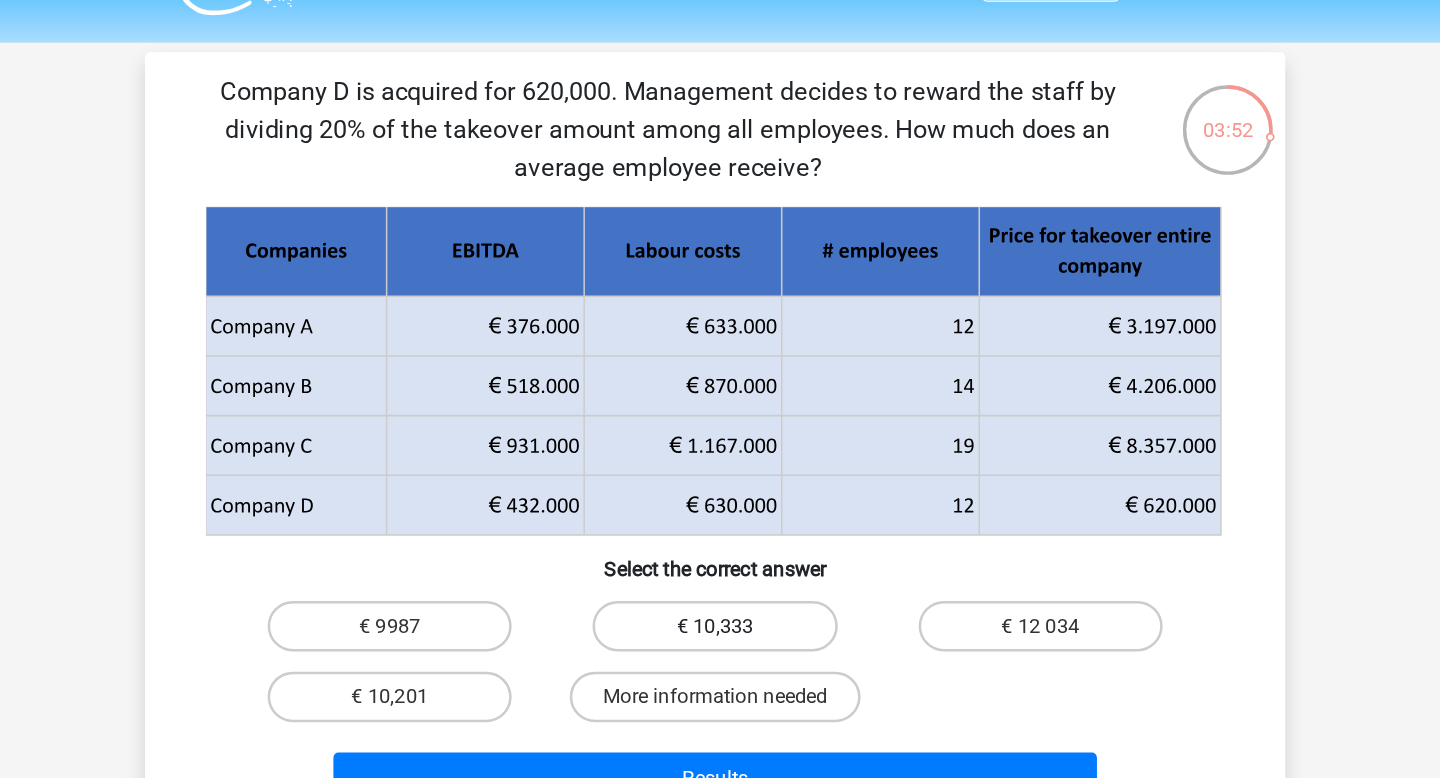click on "€ 10,333" at bounding box center [719, 546] 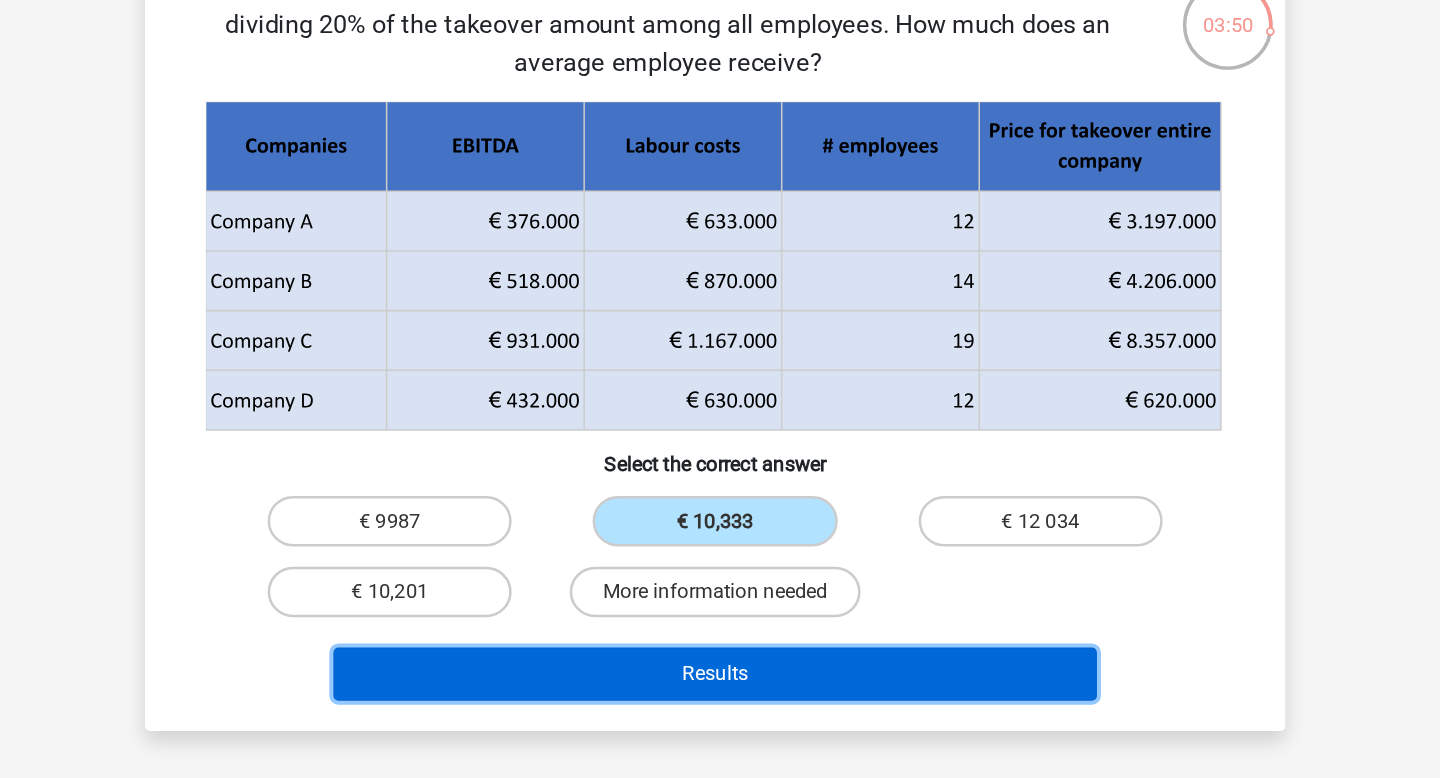 click on "Results" at bounding box center [720, 667] 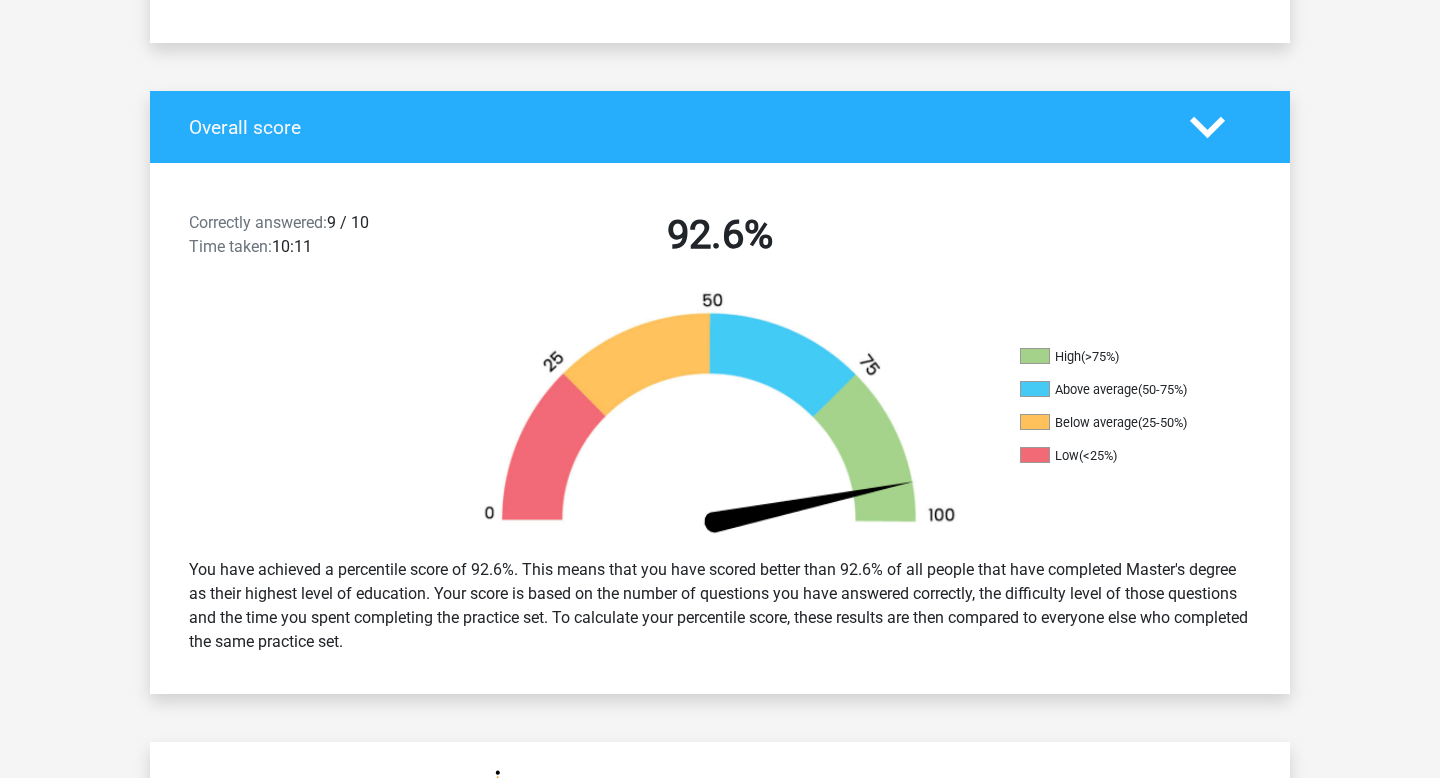 scroll, scrollTop: 346, scrollLeft: 0, axis: vertical 